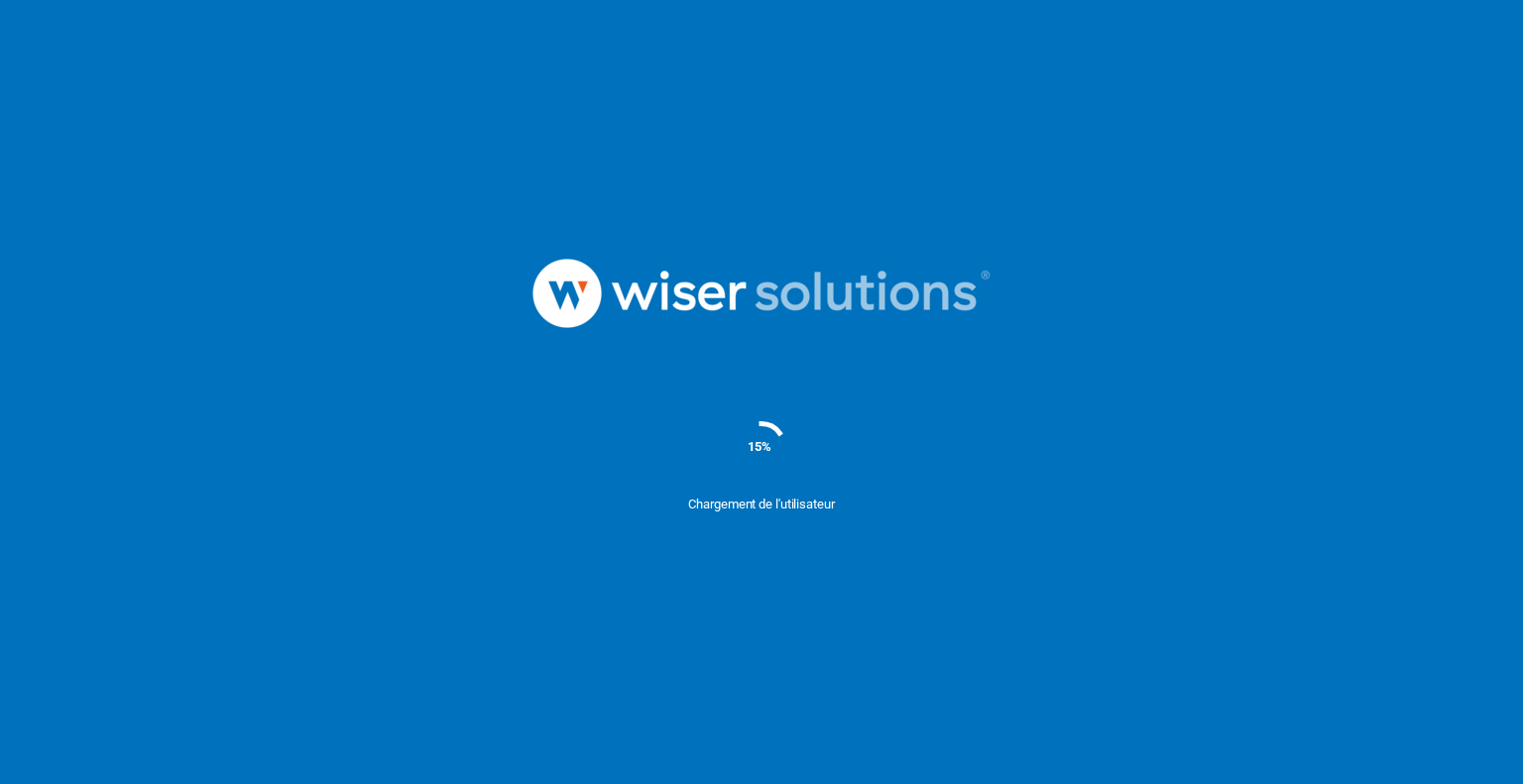 scroll, scrollTop: 0, scrollLeft: 0, axis: both 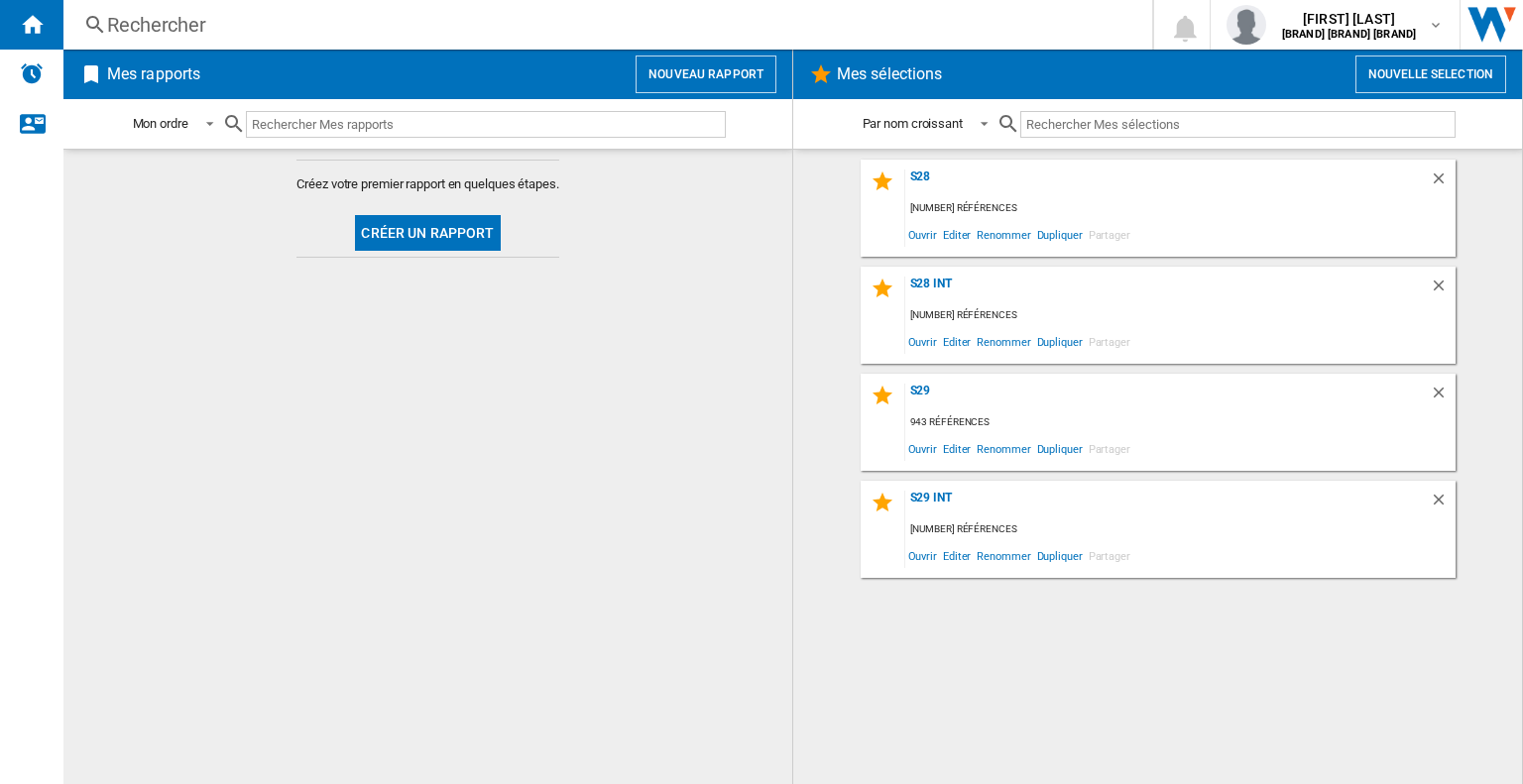 click on "Nouvelle selection" at bounding box center [1431, 74] 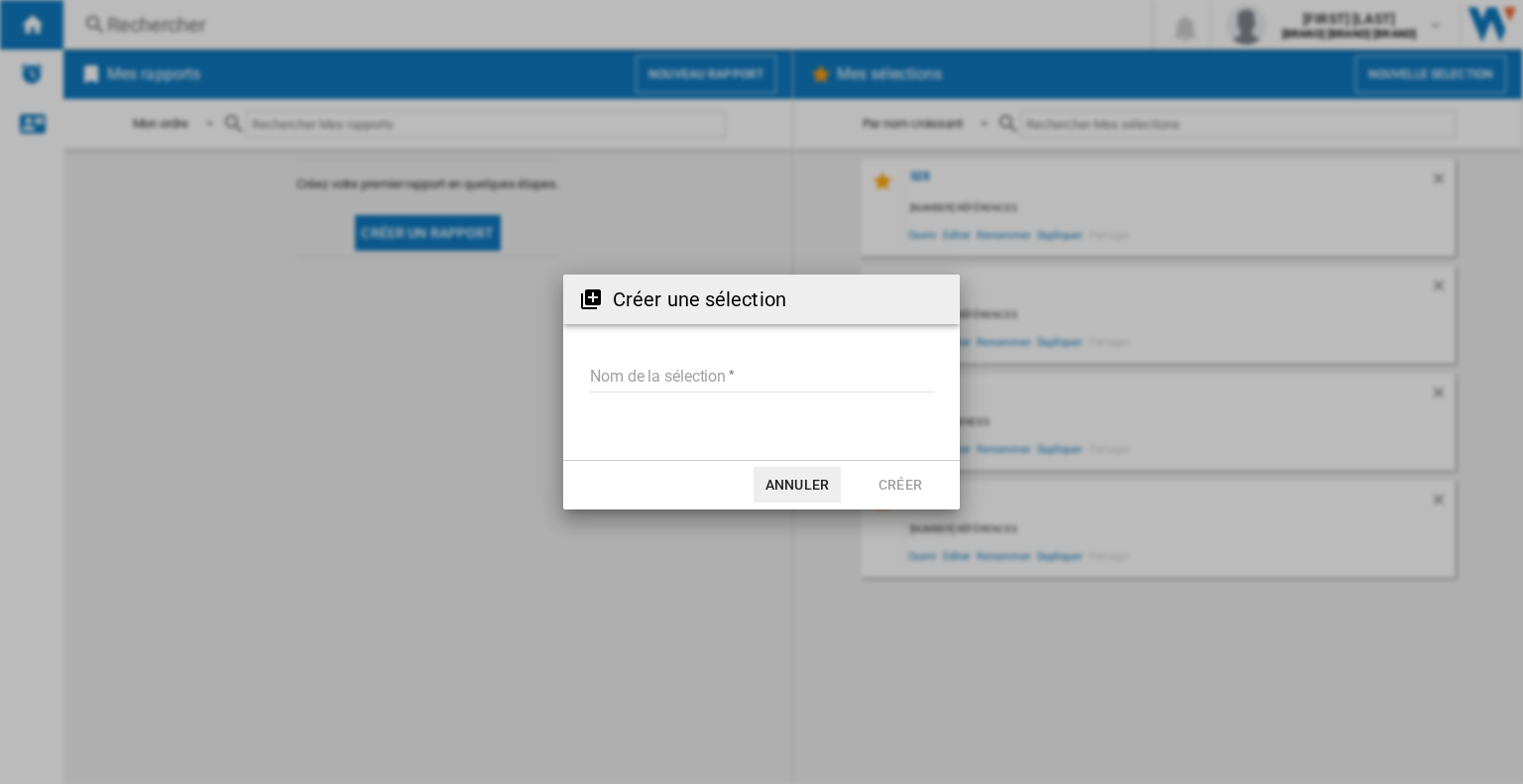 click on "Nom de la sélection" at bounding box center [762, 378] 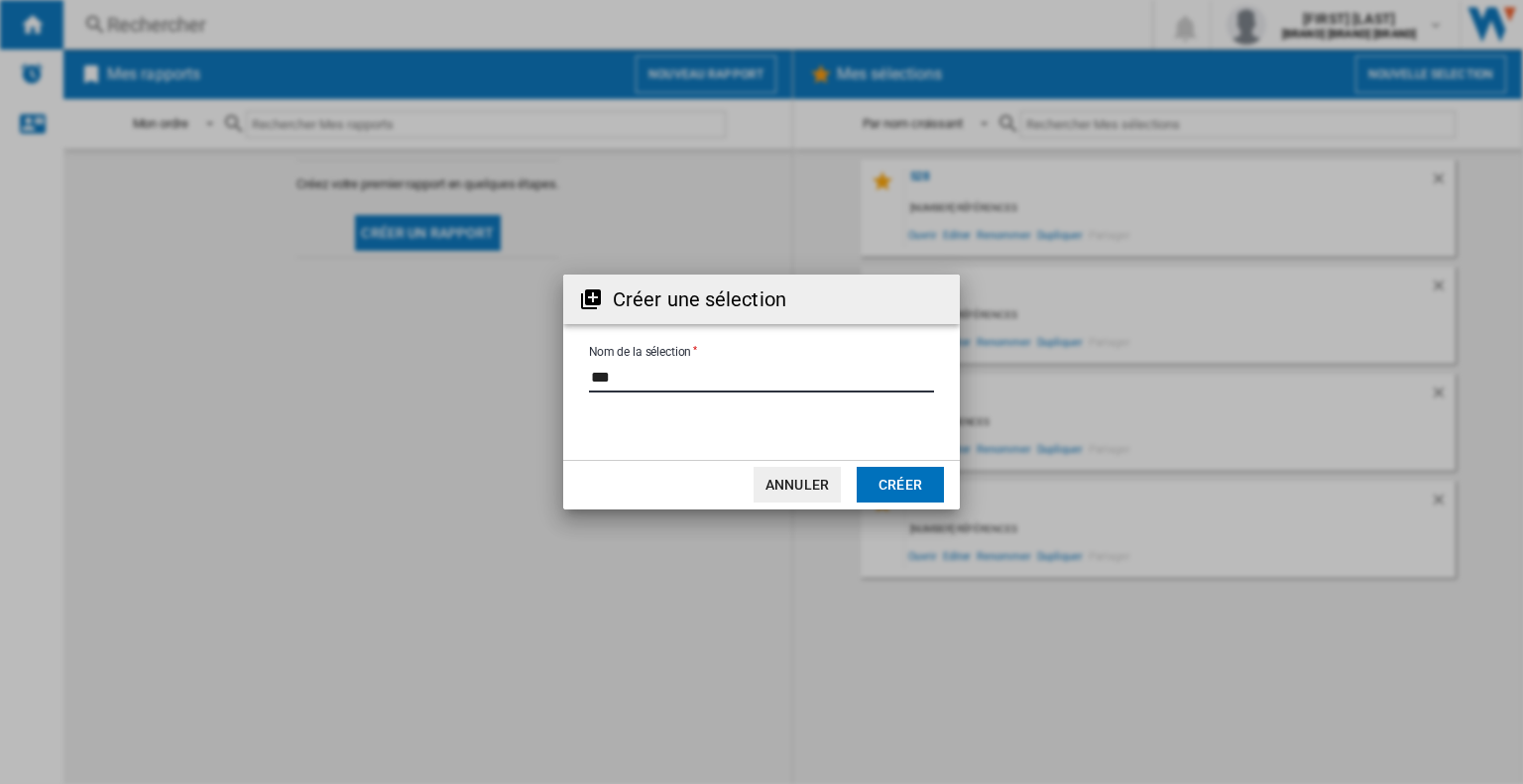 type on "***" 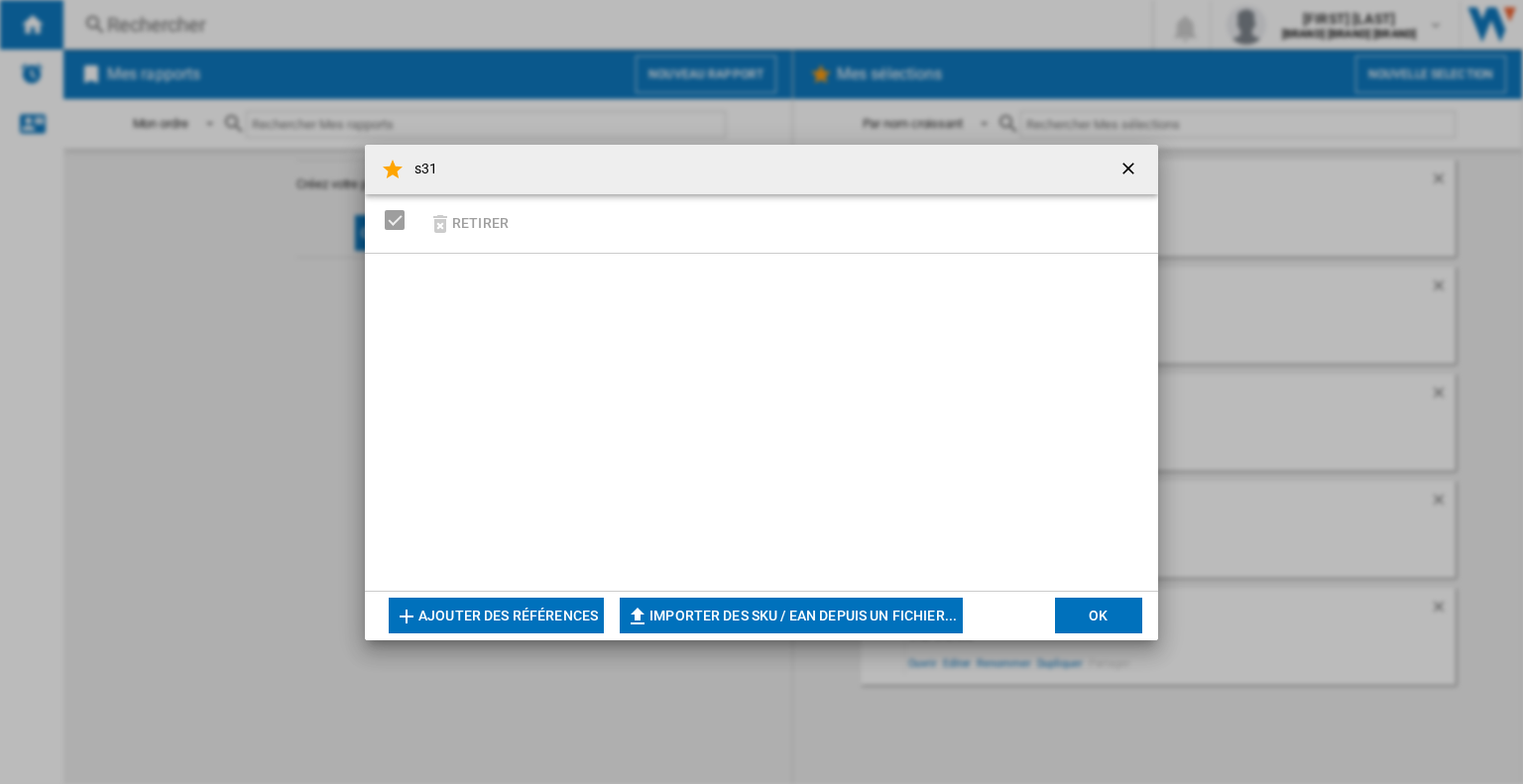 click on "Importer des SKU / EAN depuis un fichier..." 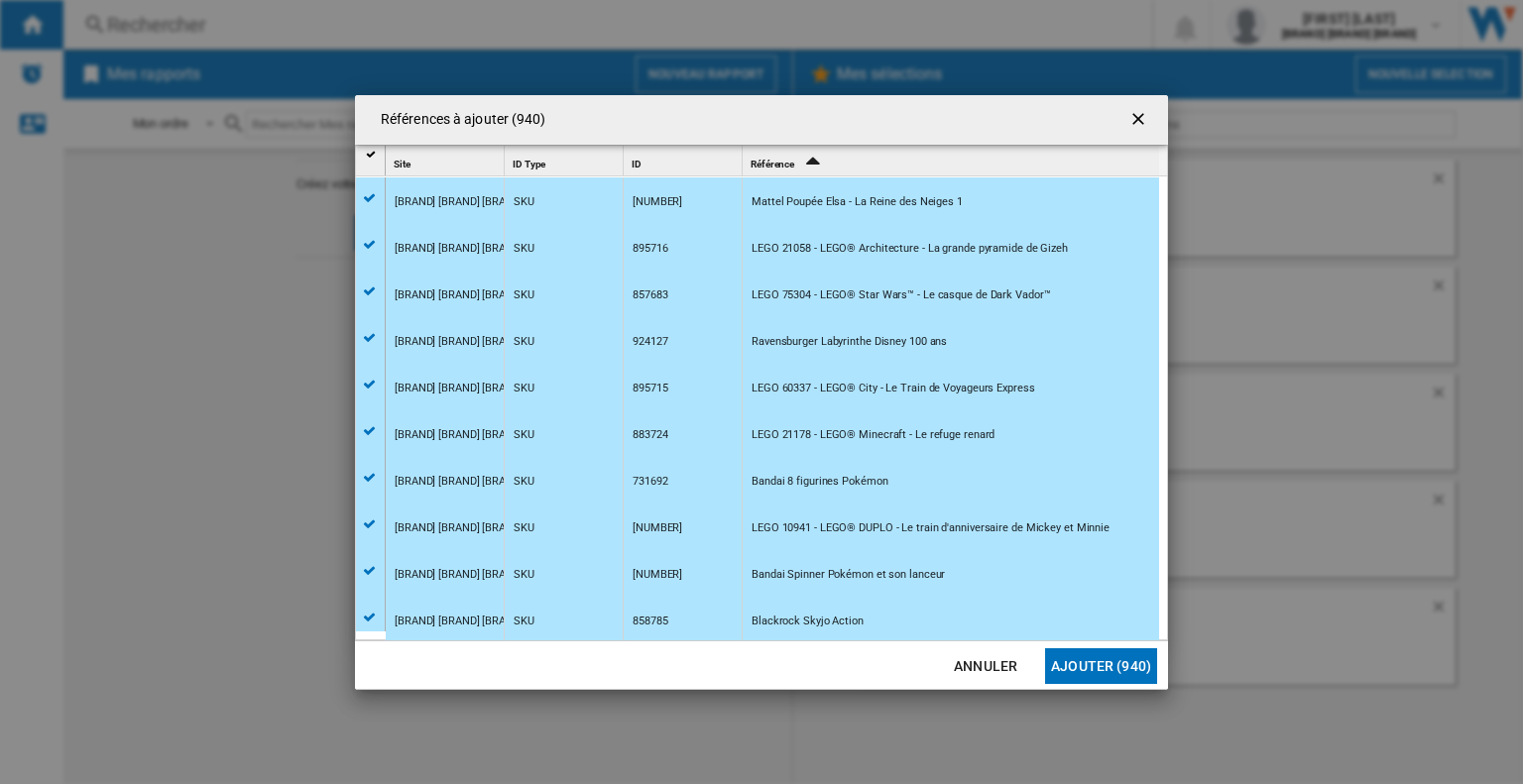 click on "Ajouter (940)" 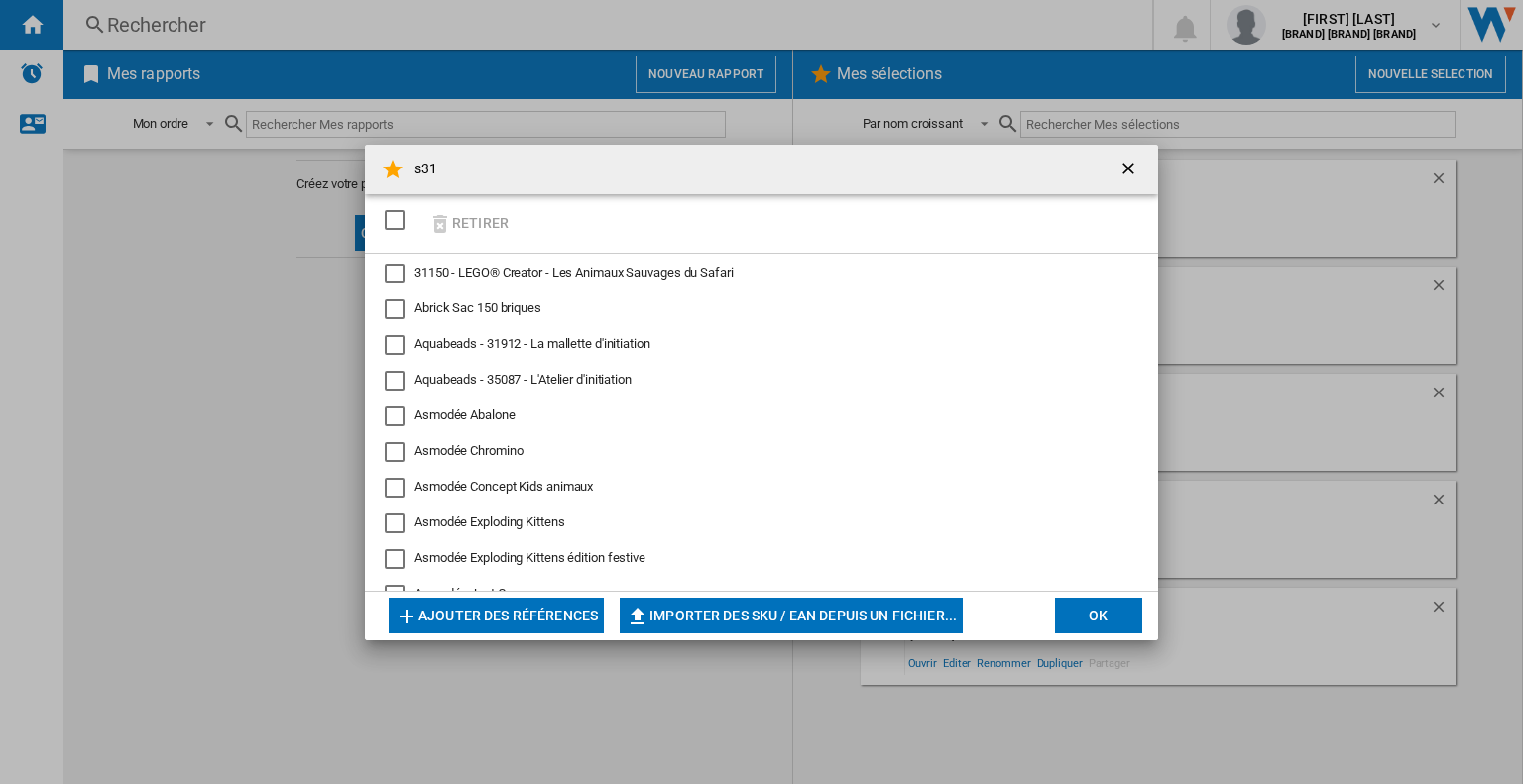 click on "OK" 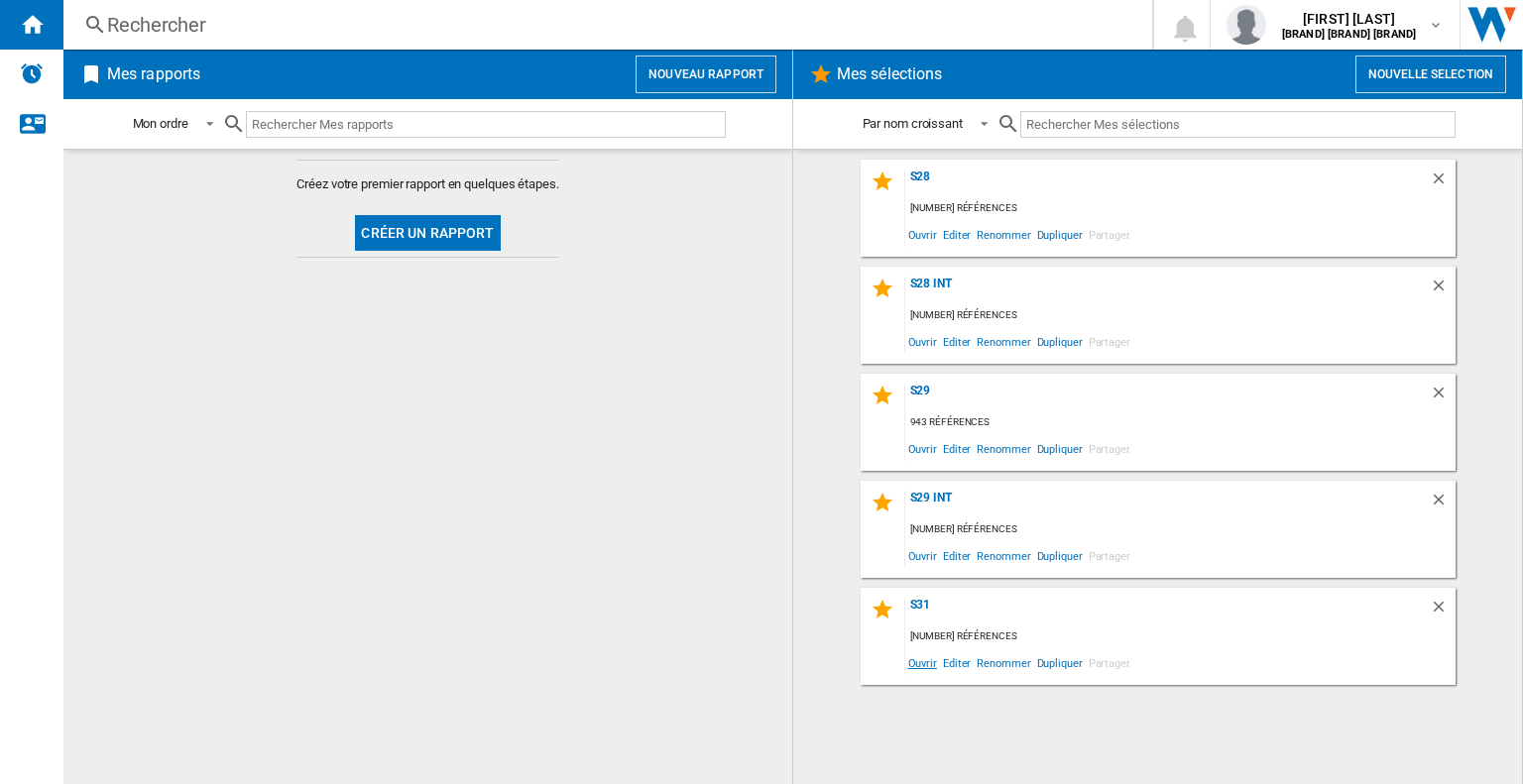 click on "Ouvrir" 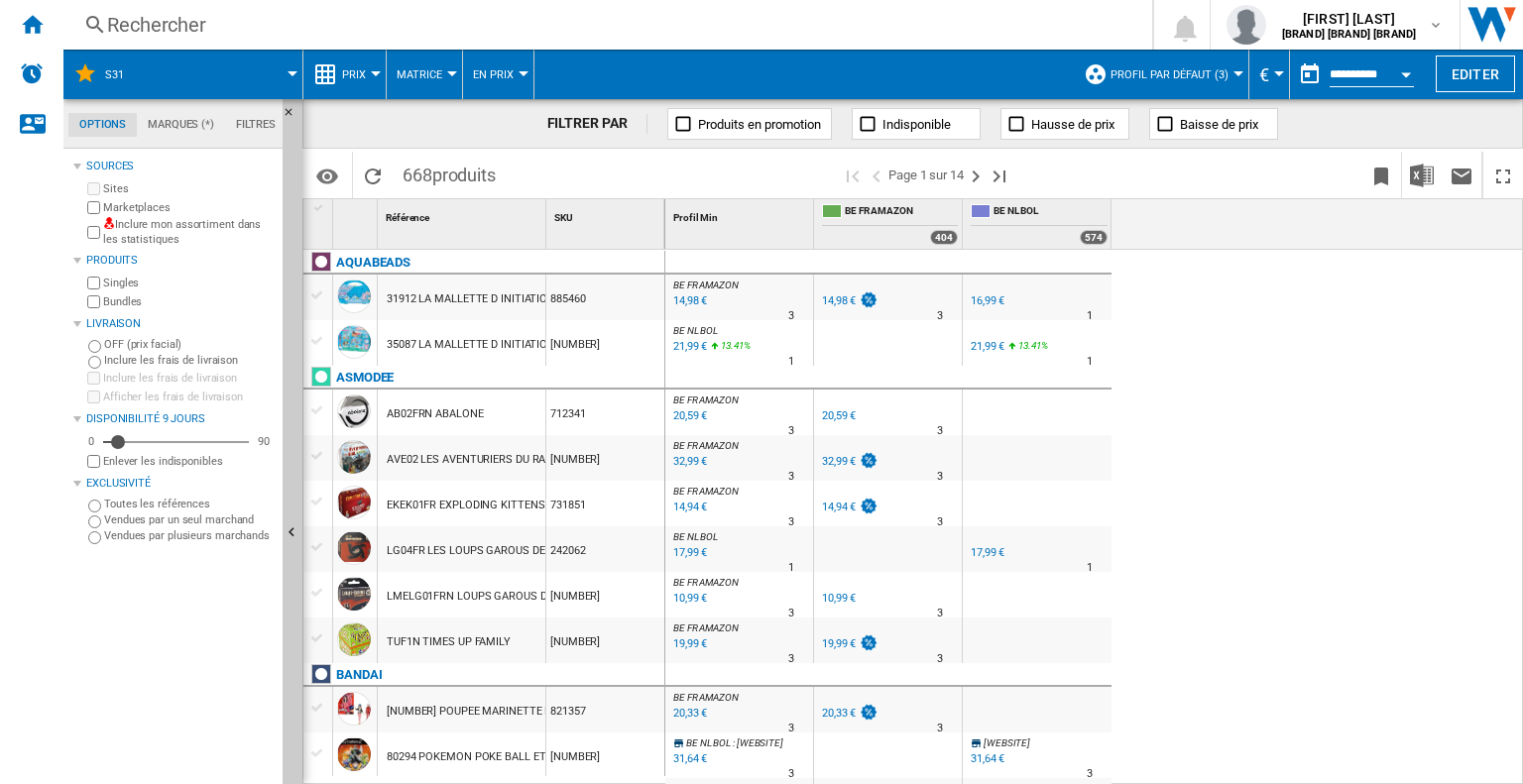 click on "Inclure mon assortiment dans les statistiques" at bounding box center [188, 232] 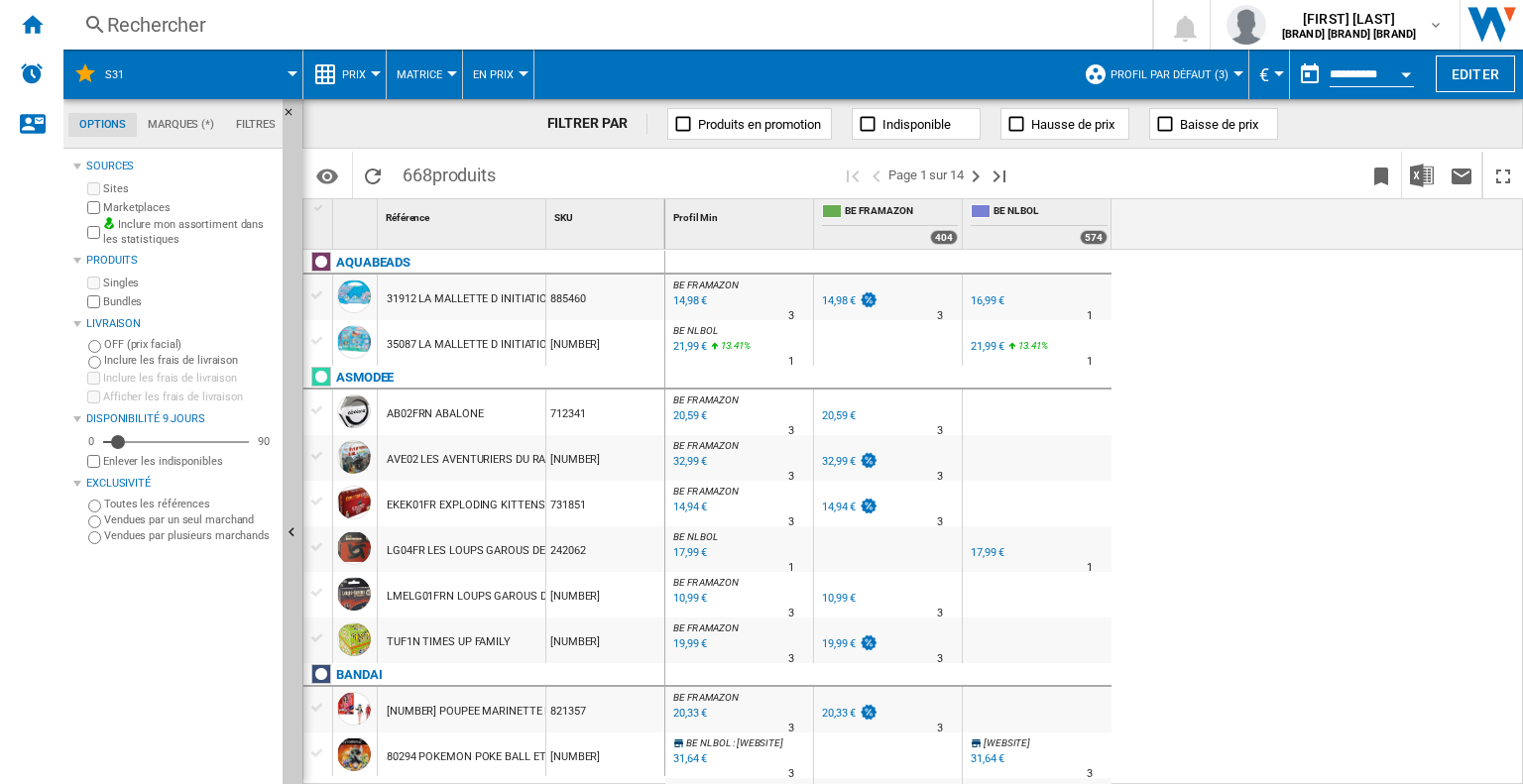 click on "Profil par défaut (3)" at bounding box center [1174, 74] 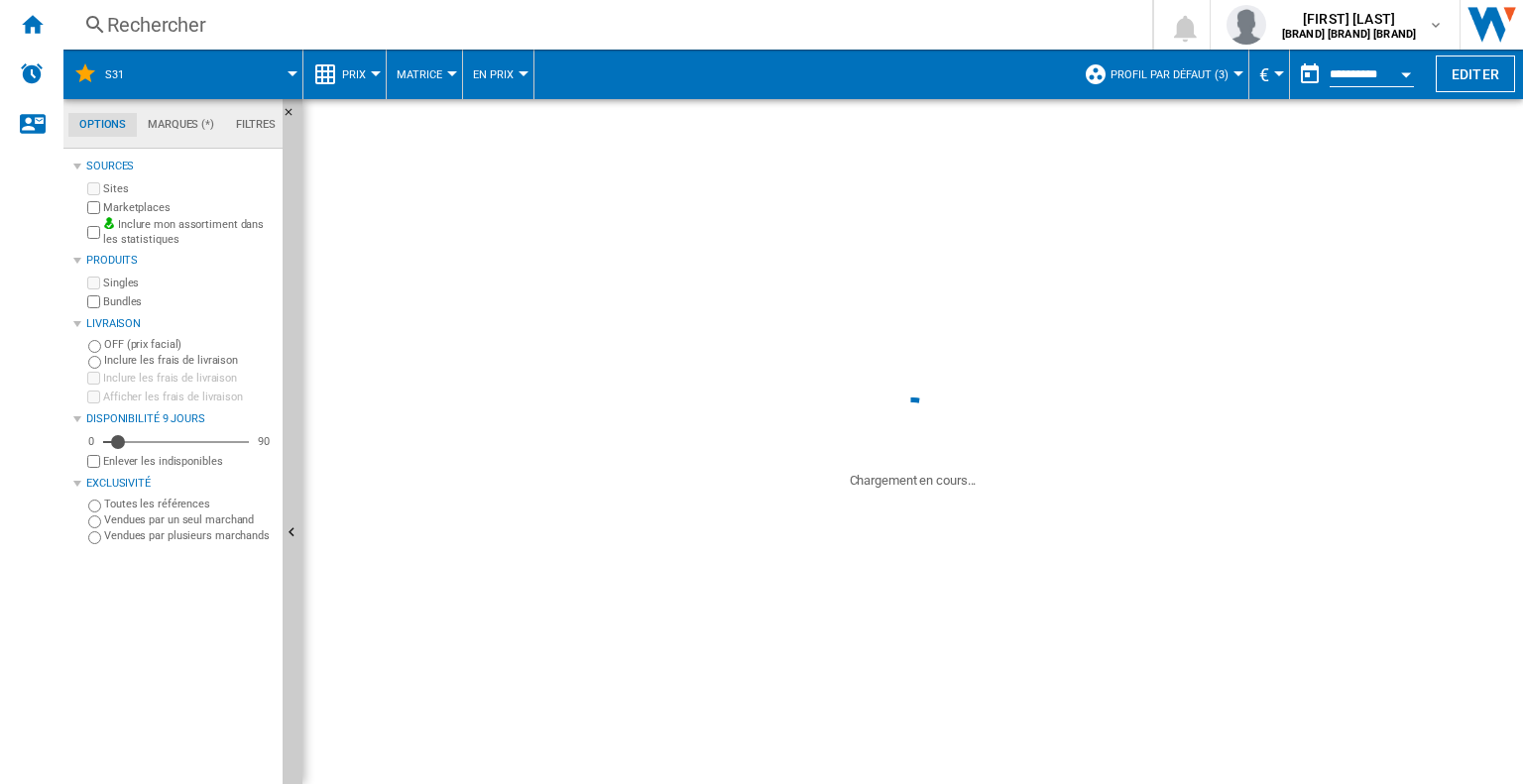 click at bounding box center [1194, 174] 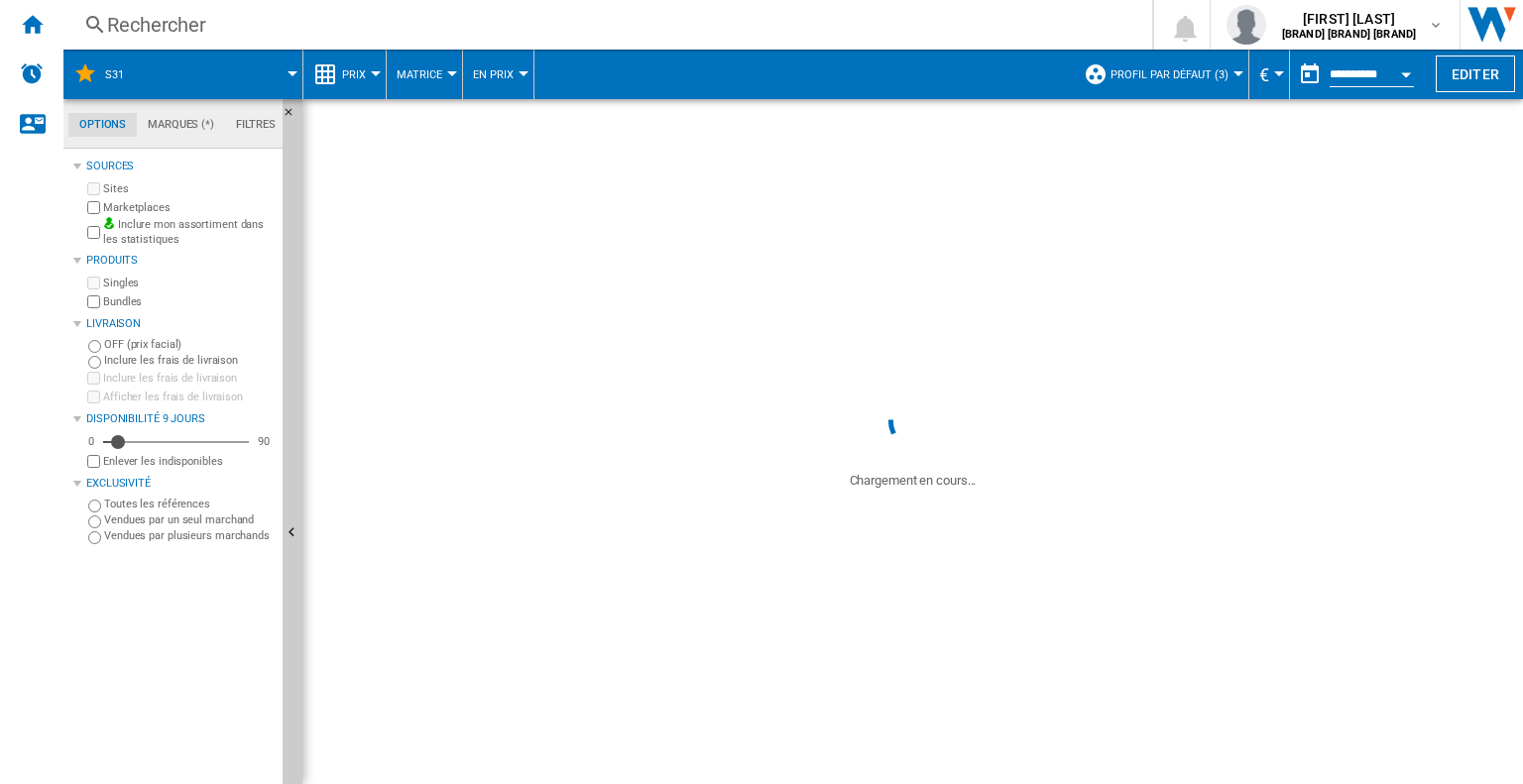 click on "Profil par défaut (3)" at bounding box center [1169, 74] 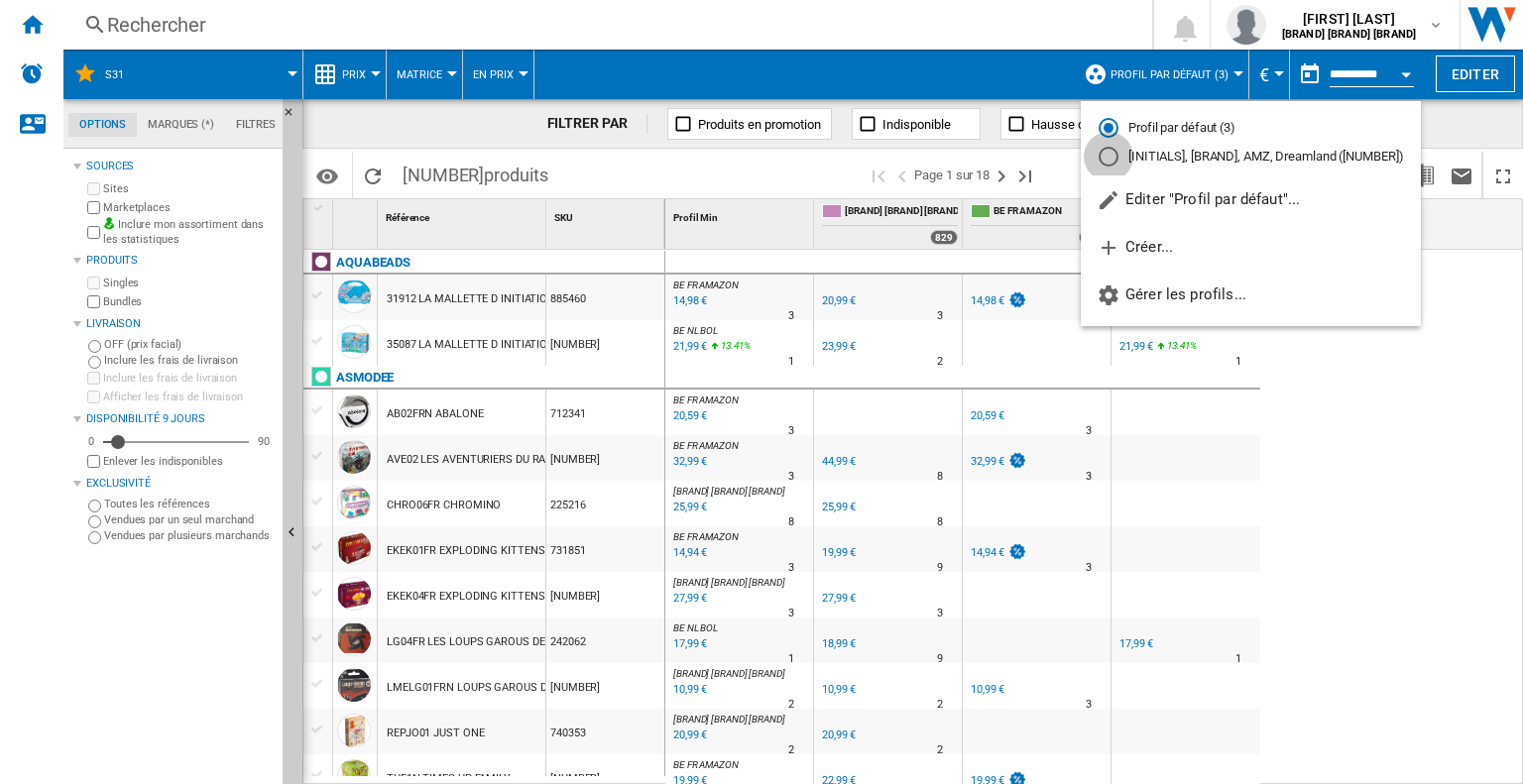click at bounding box center (1109, 157) 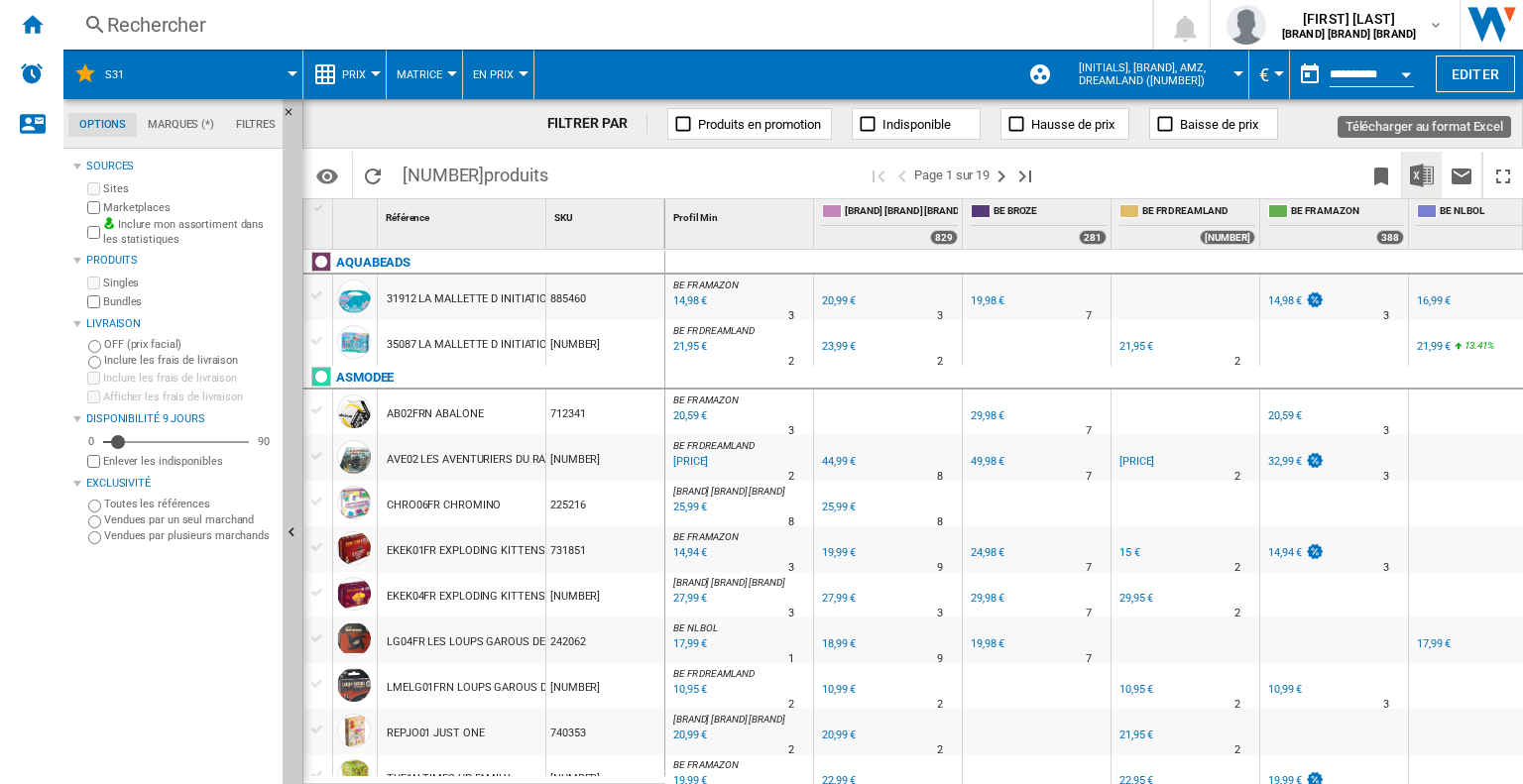 click at bounding box center (1422, 175) 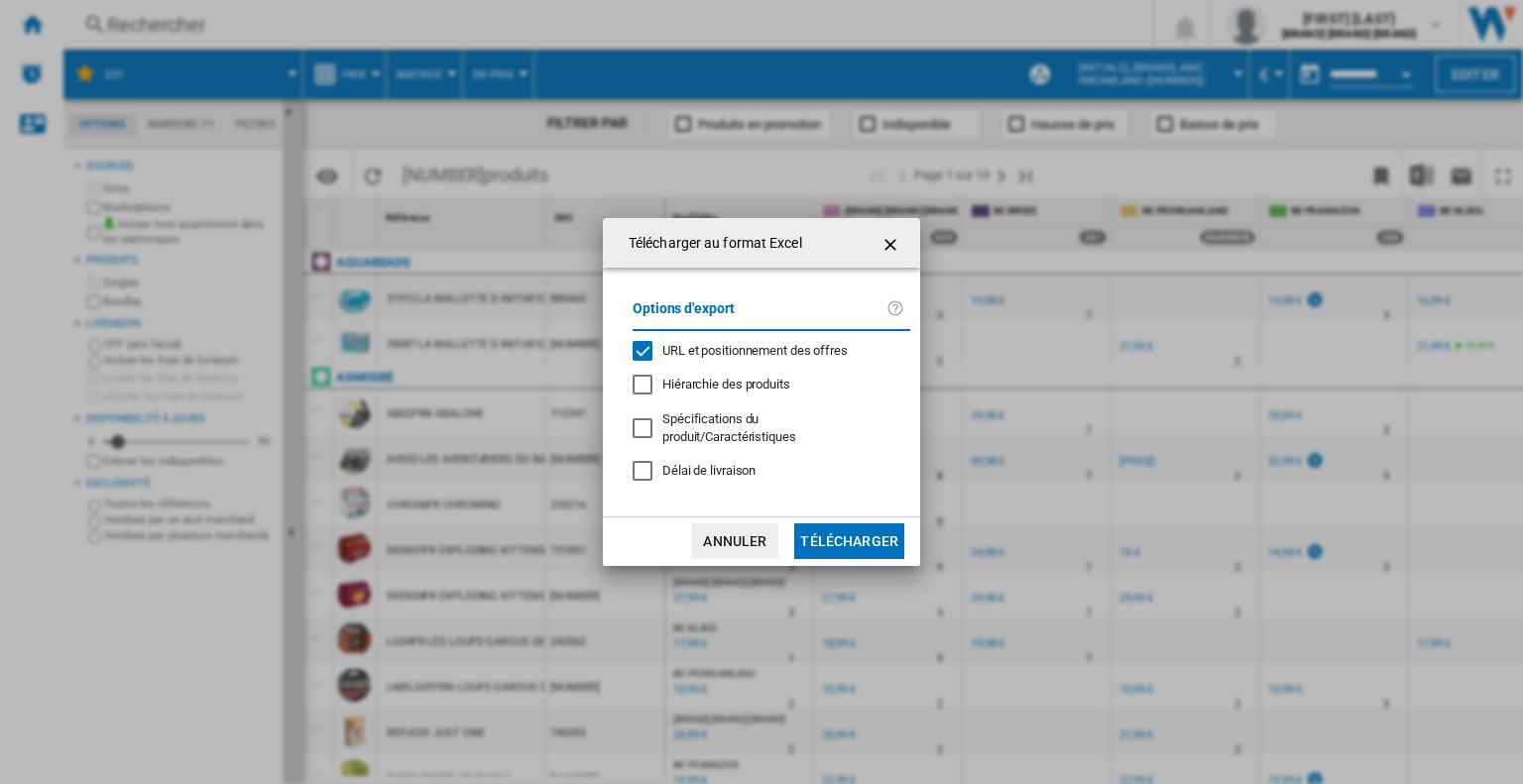 click on "URL et positionnement des offres" 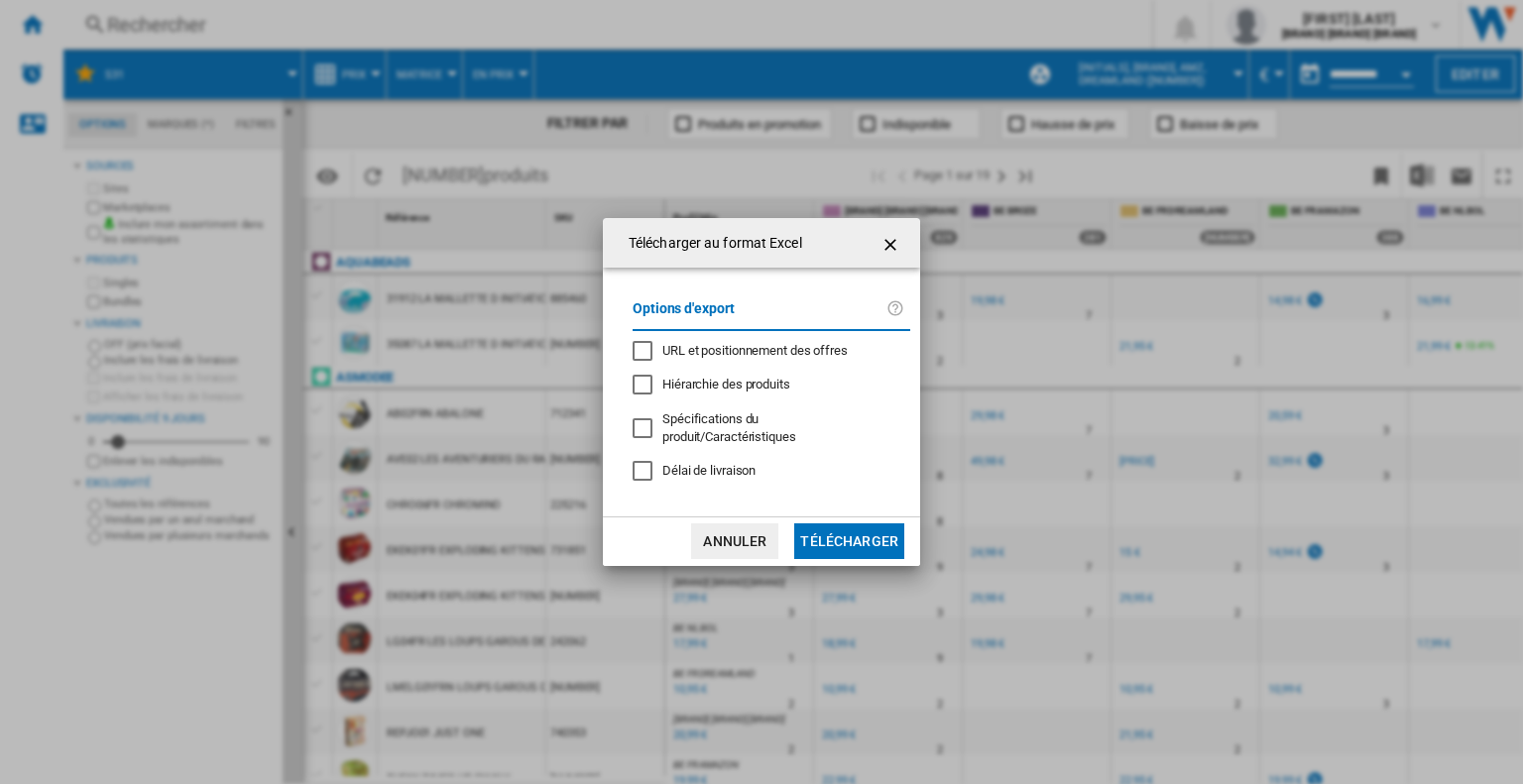 click on "Télécharger" 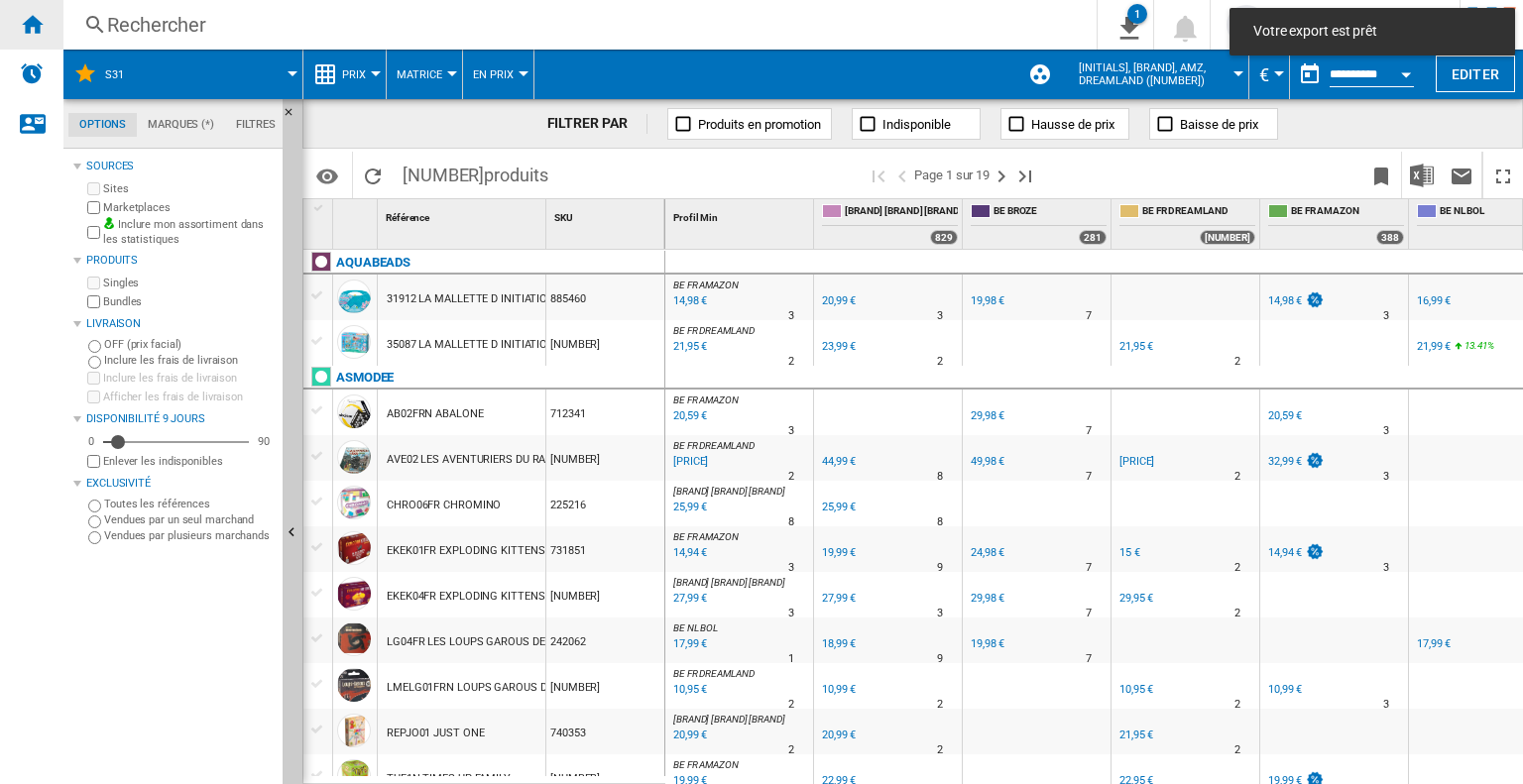 click at bounding box center (32, 24) 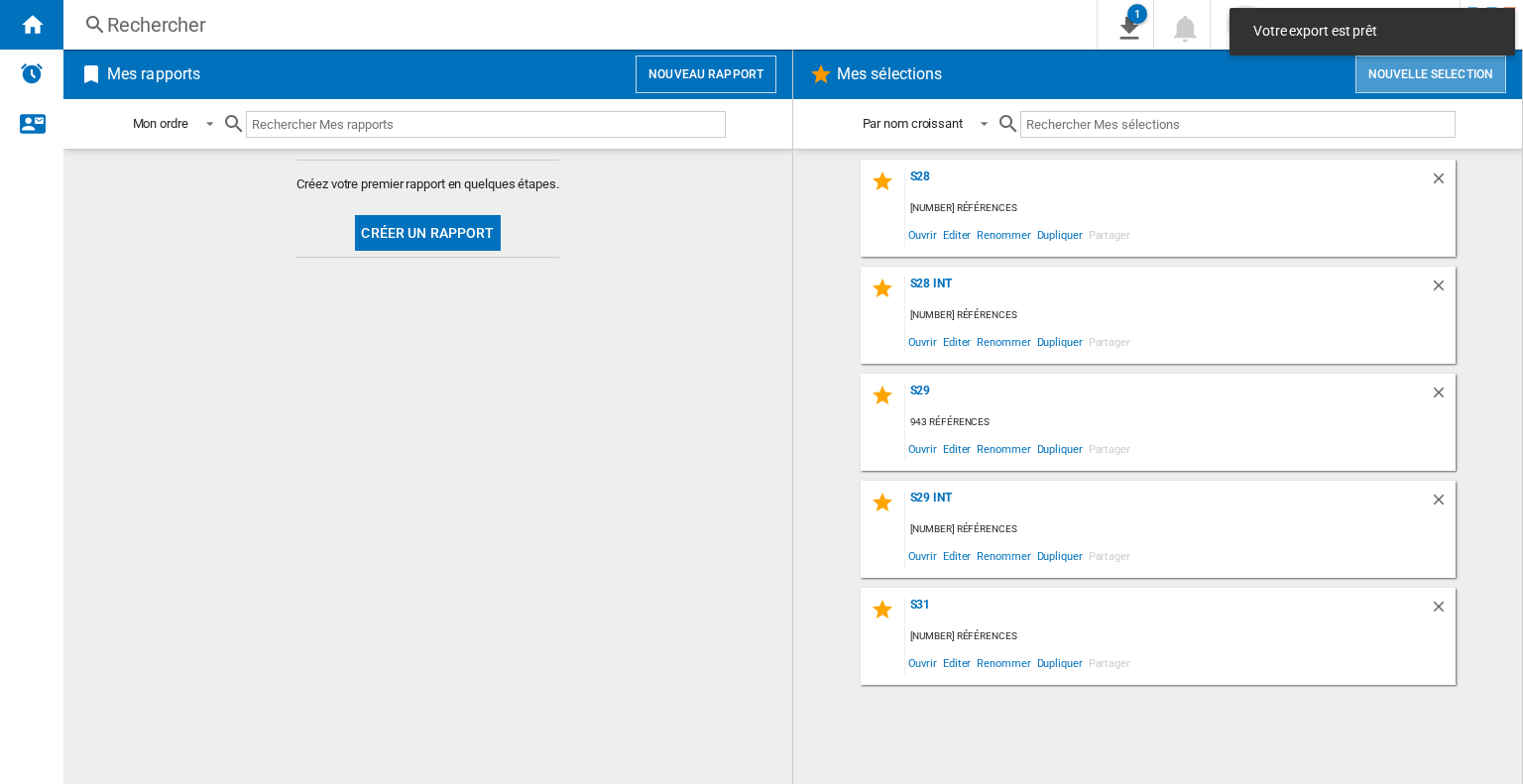 click on "Nouvelle selection" at bounding box center [1431, 74] 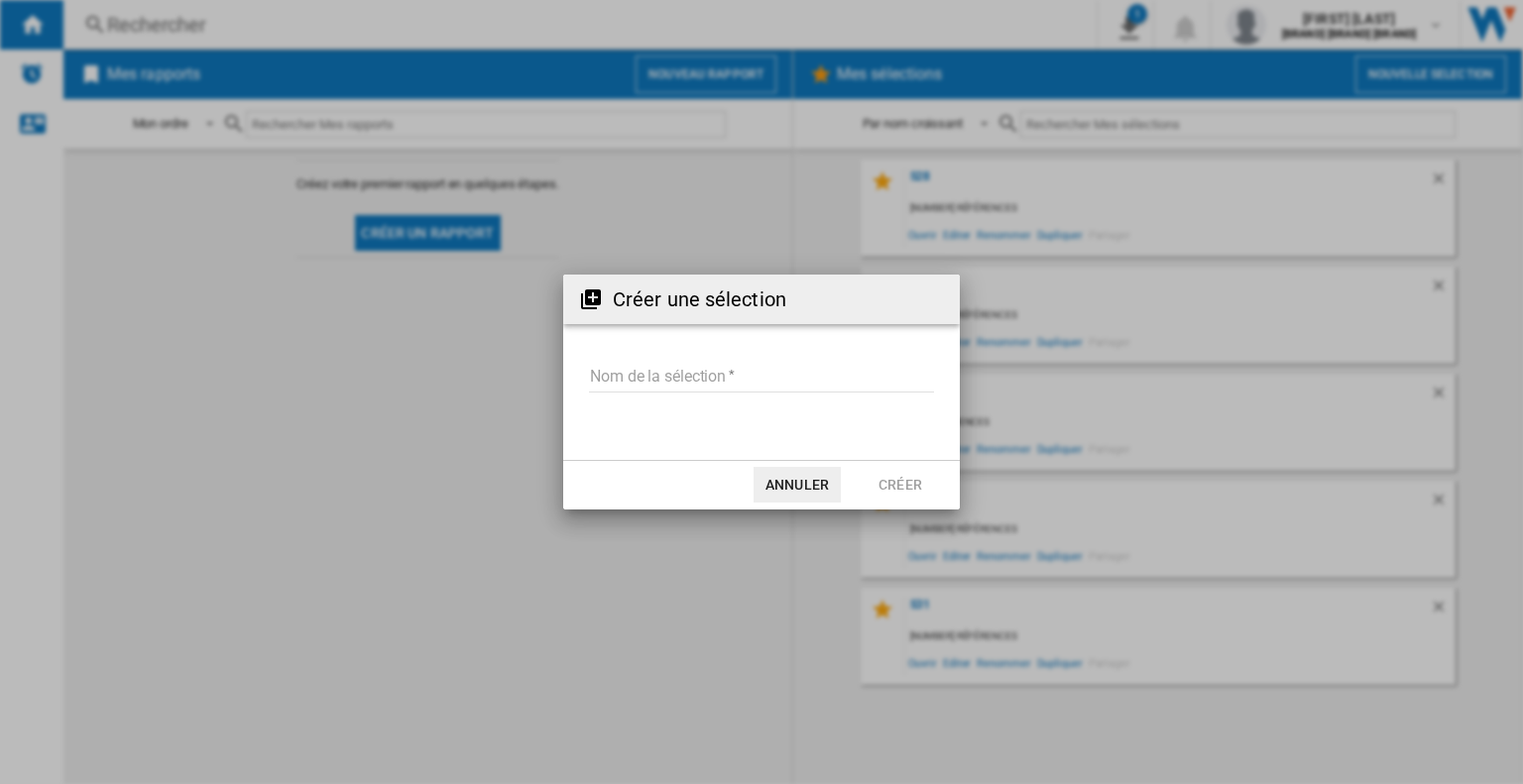 click on "Nom de la sélection" at bounding box center [762, 378] 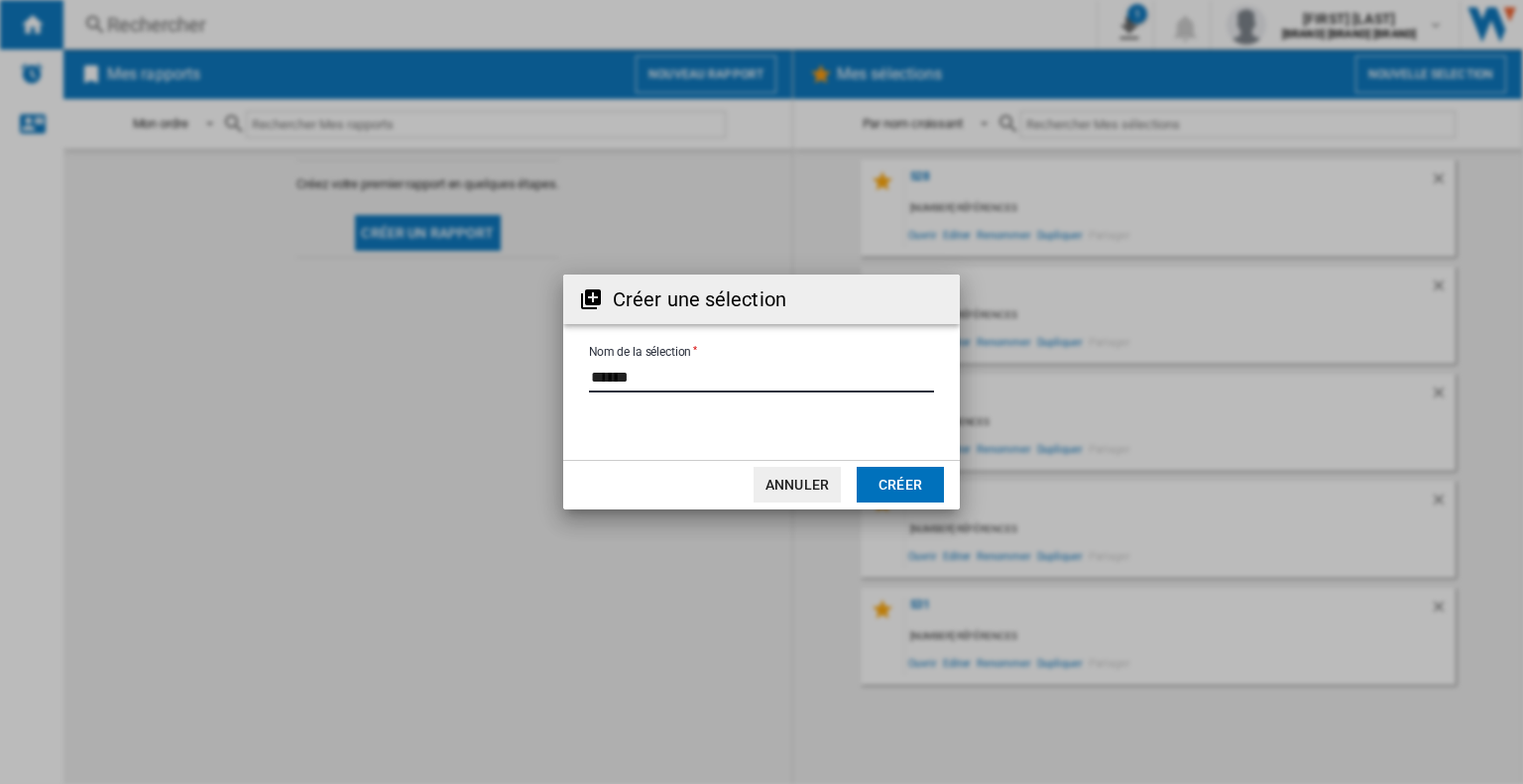 type on "******" 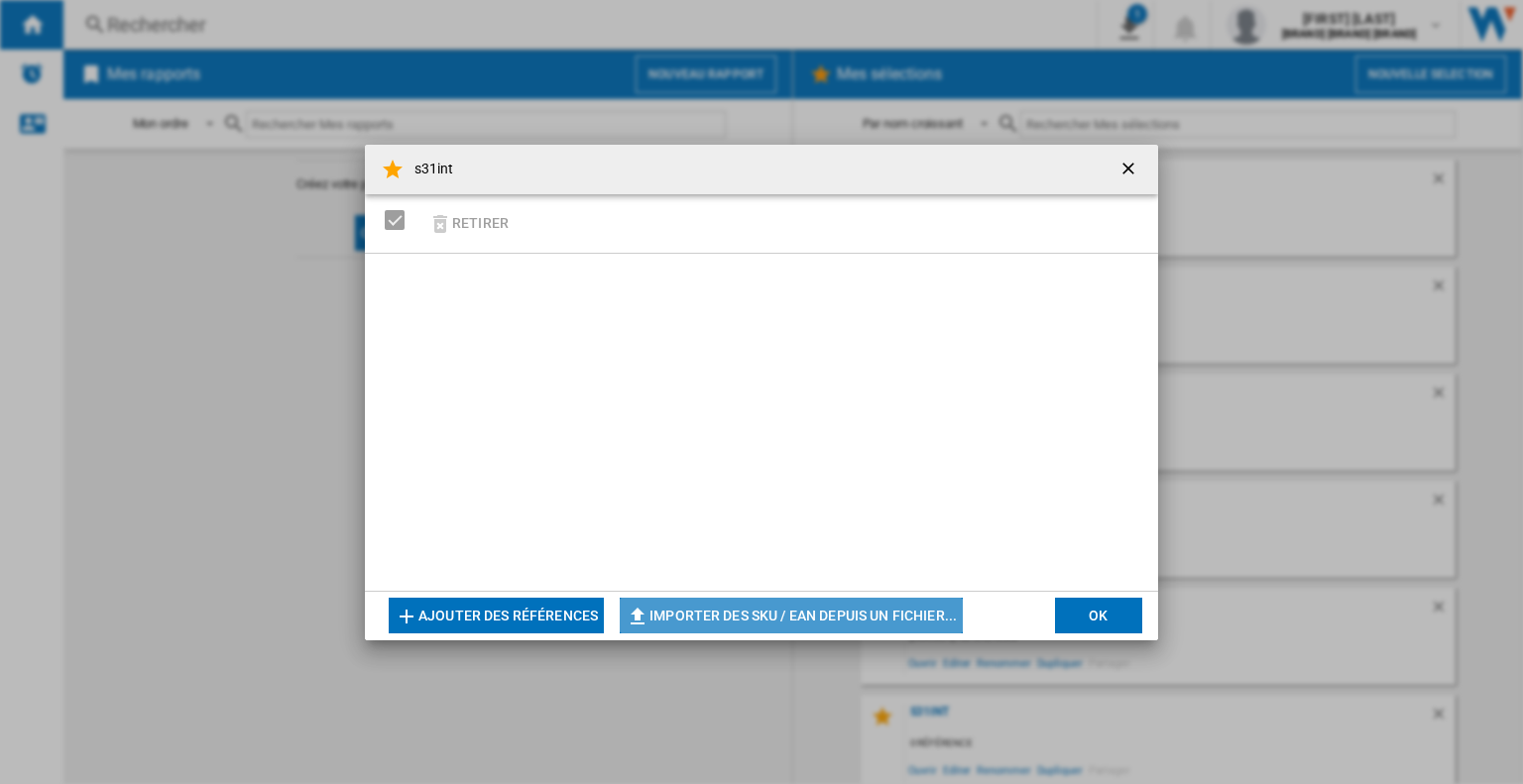 click on "Importer des SKU / EAN depuis un fichier..." 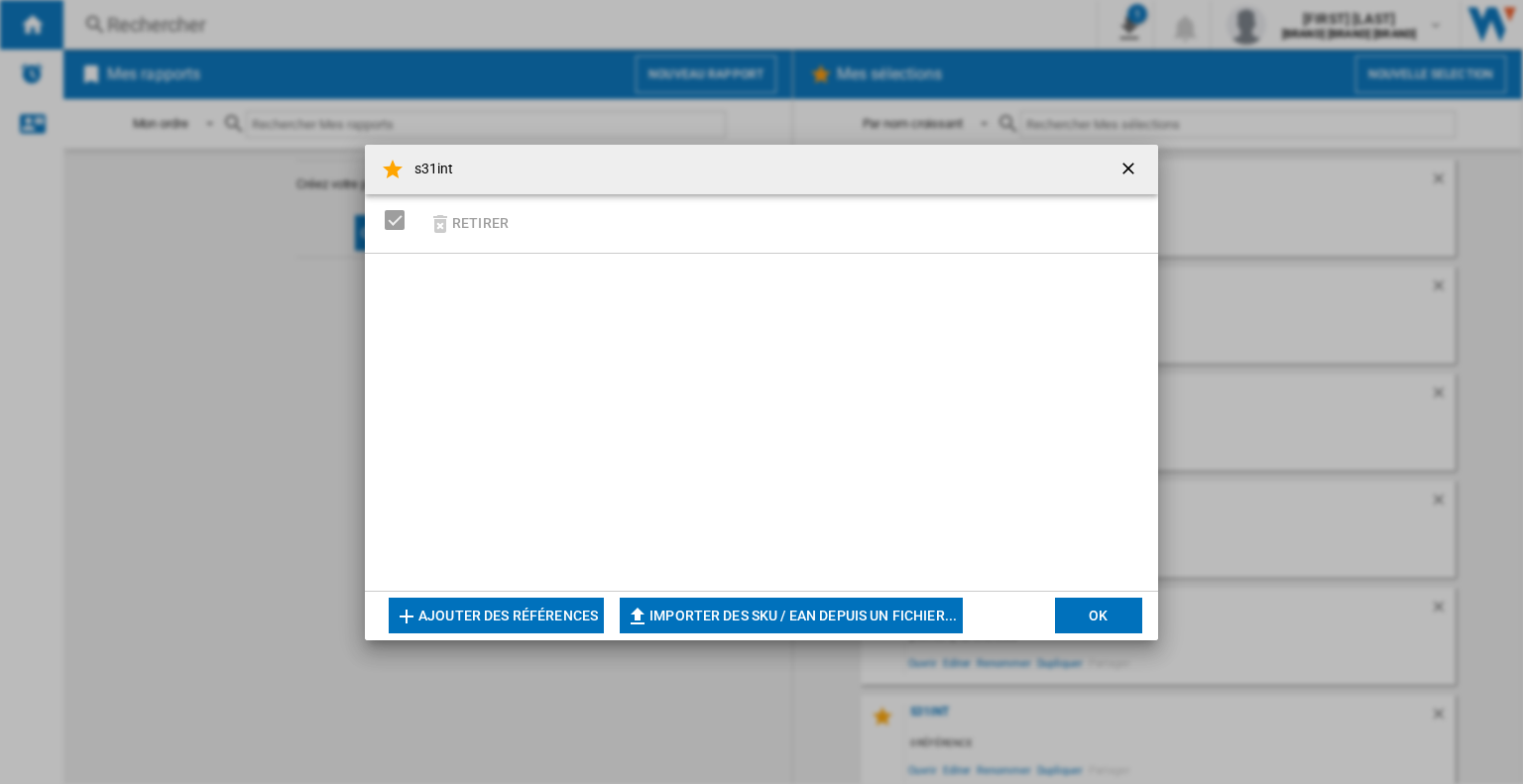 type on "**********" 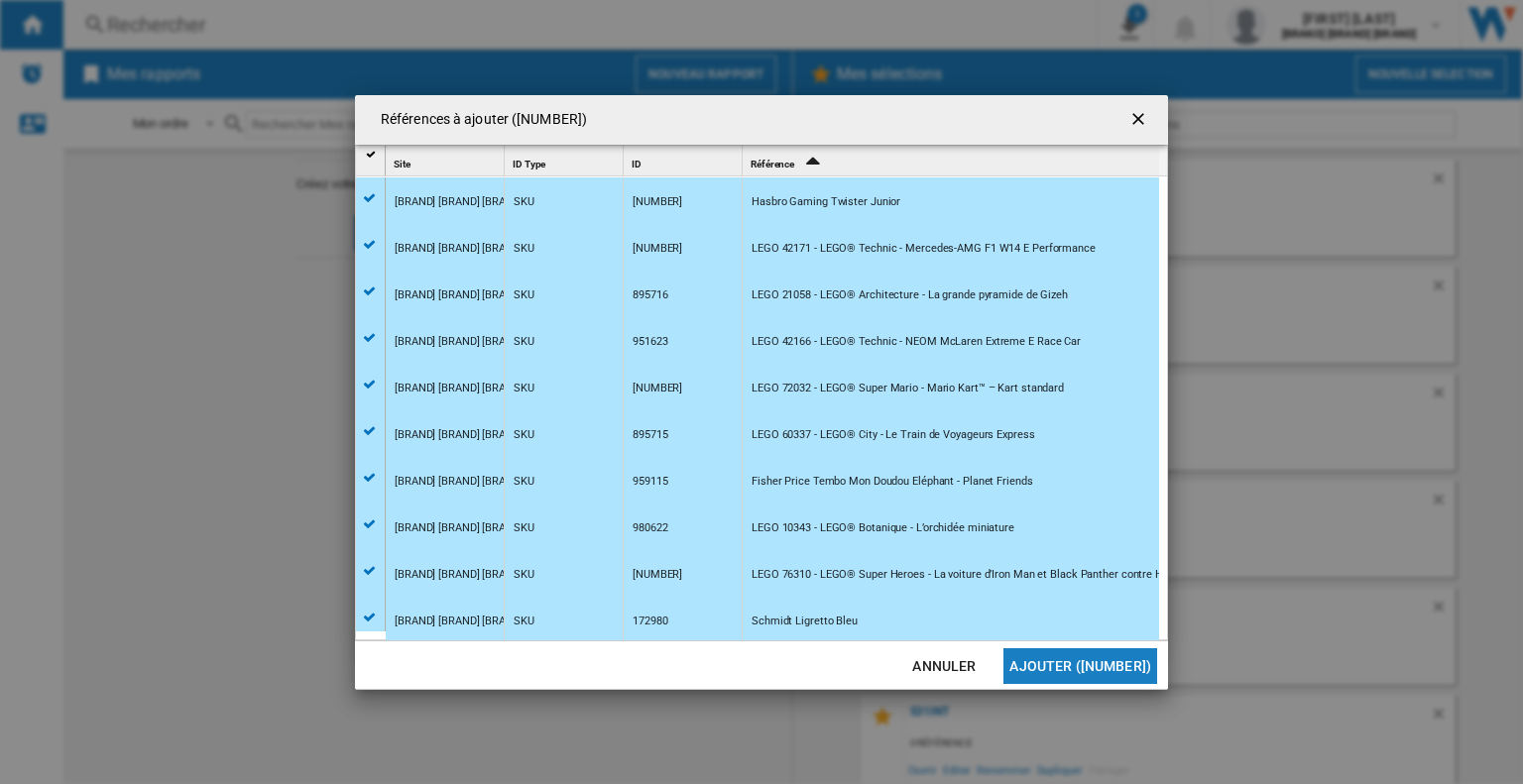 click on "Ajouter ([NUMBER])" 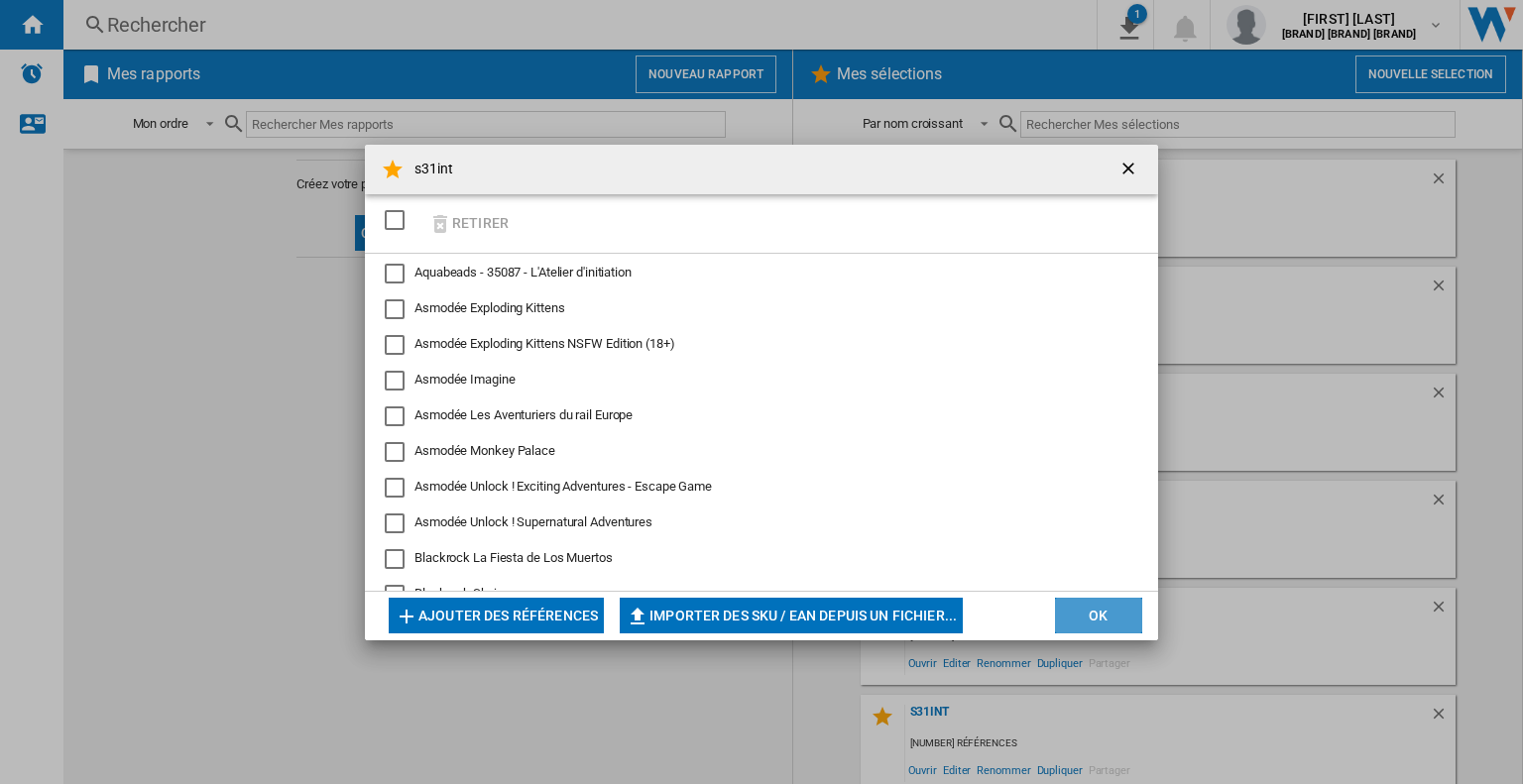 click on "OK" 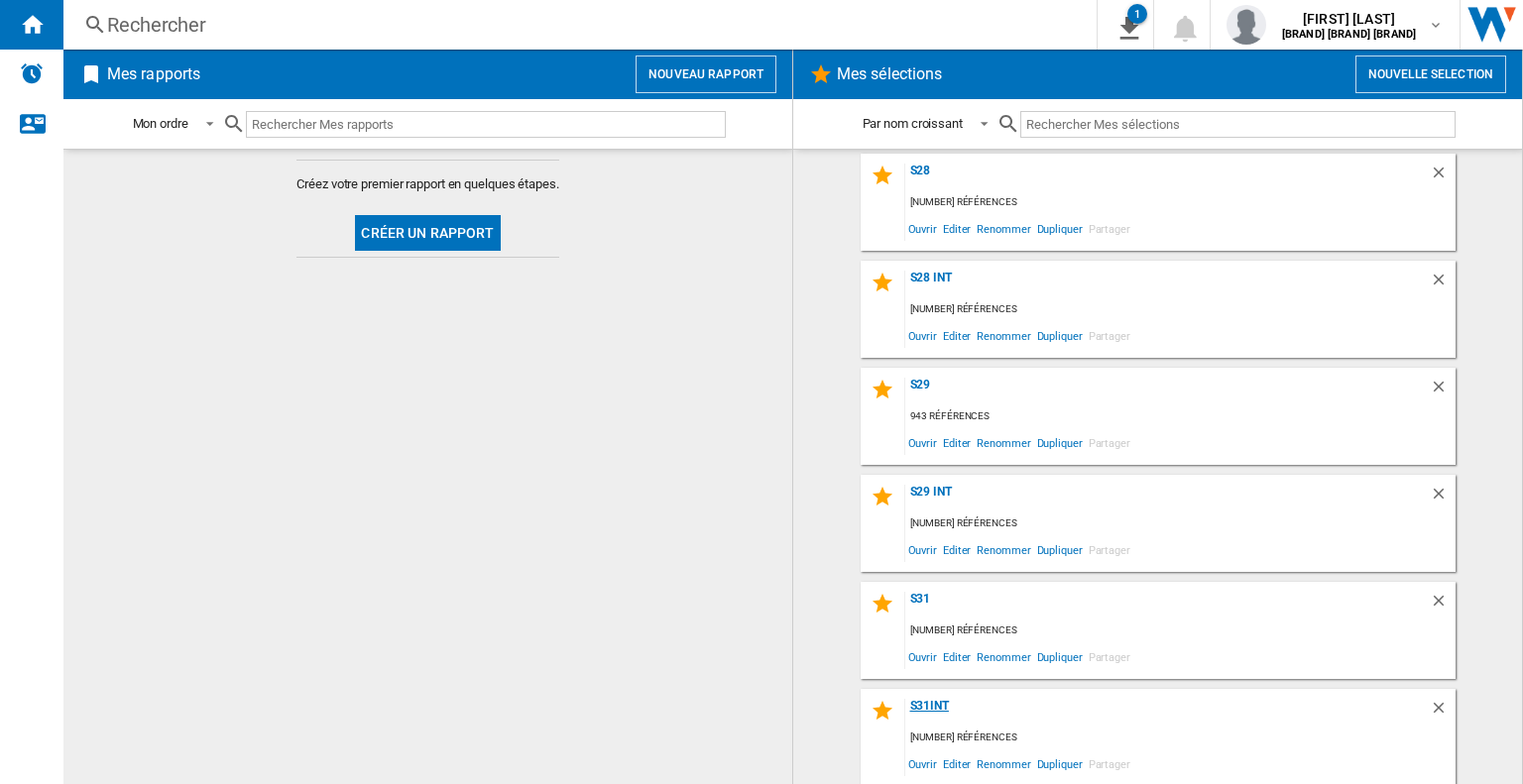 scroll, scrollTop: 7, scrollLeft: 0, axis: vertical 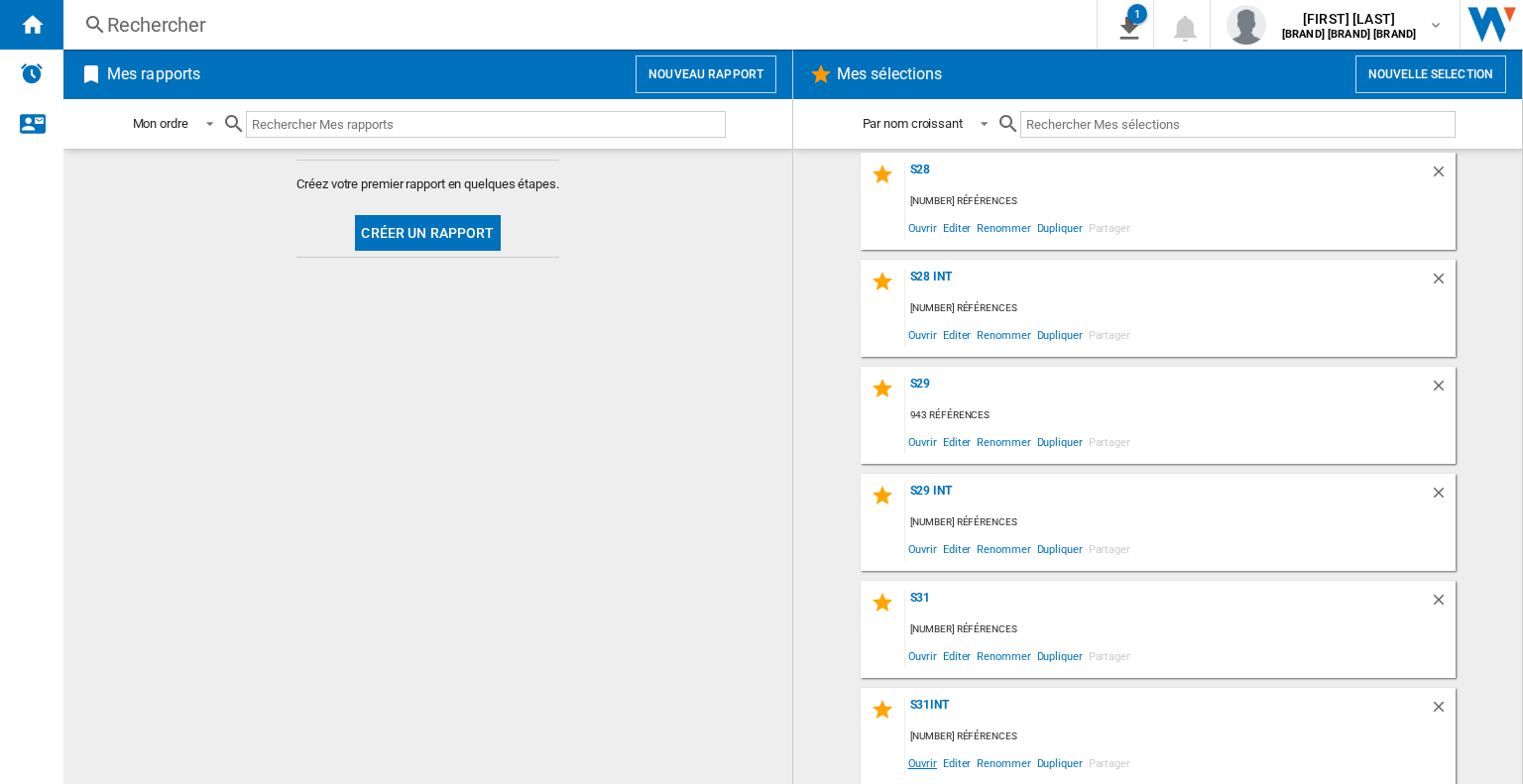 click on "Ouvrir" 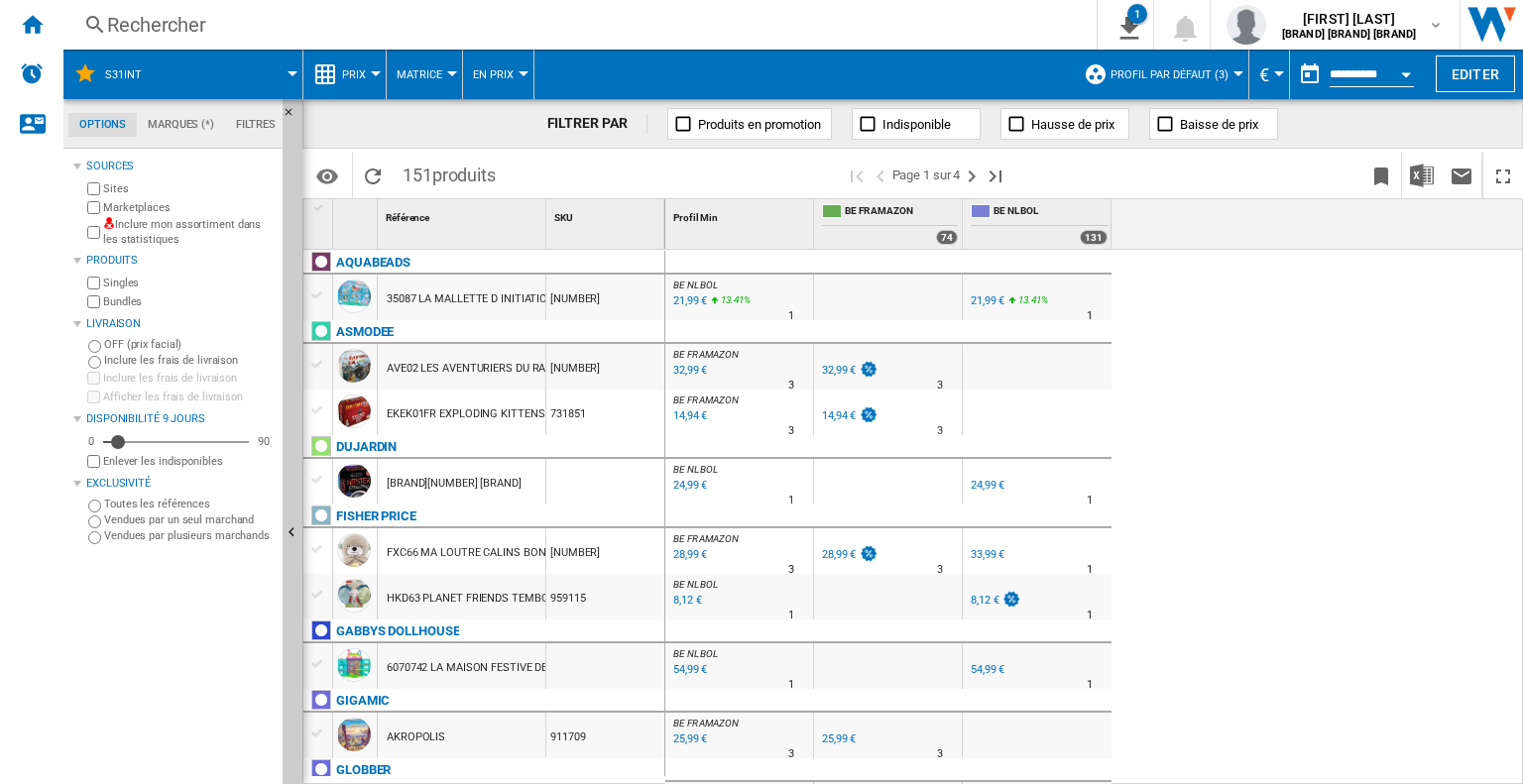 click on "Profil par défaut (3)" at bounding box center [1169, 74] 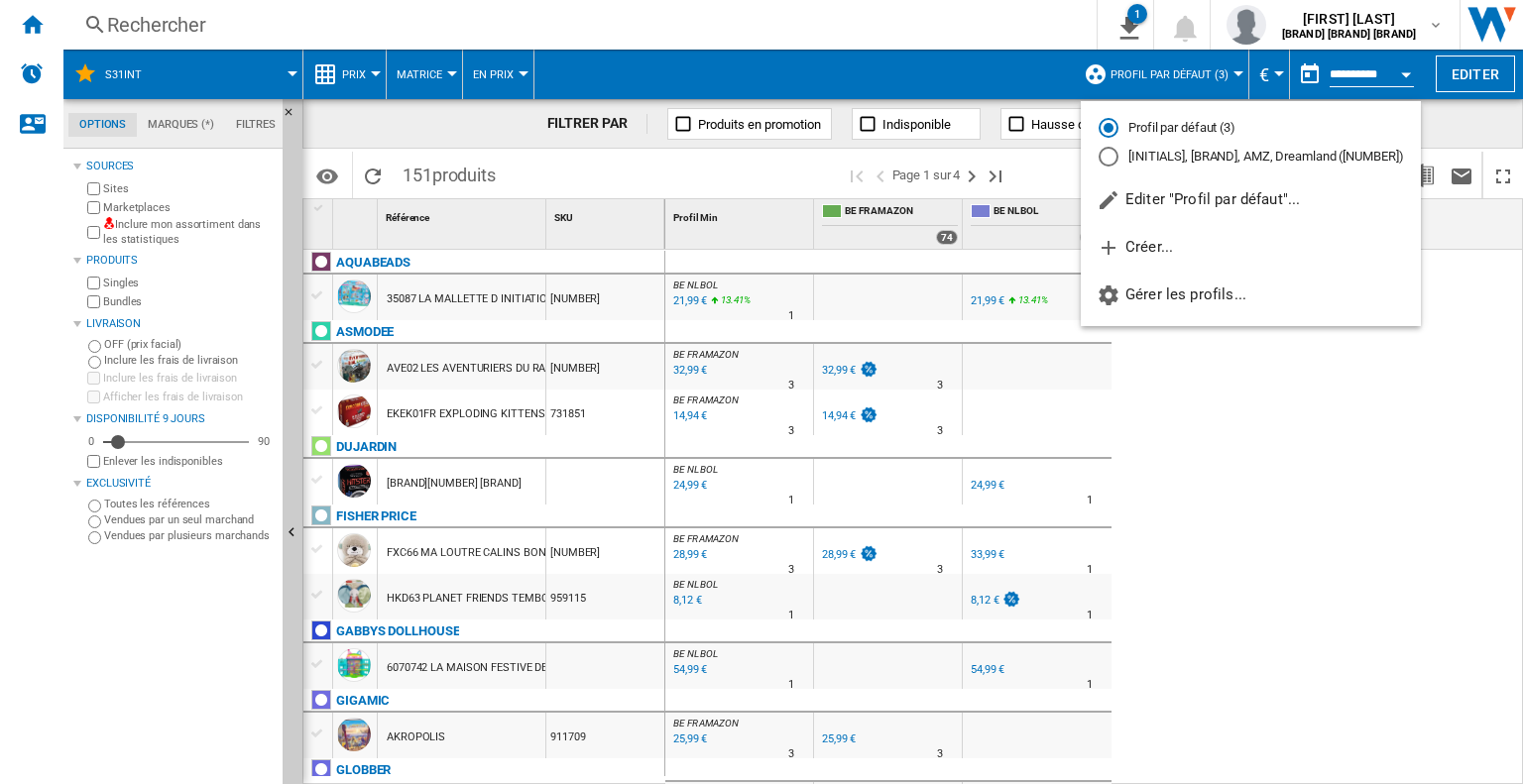click at bounding box center (762, 392) 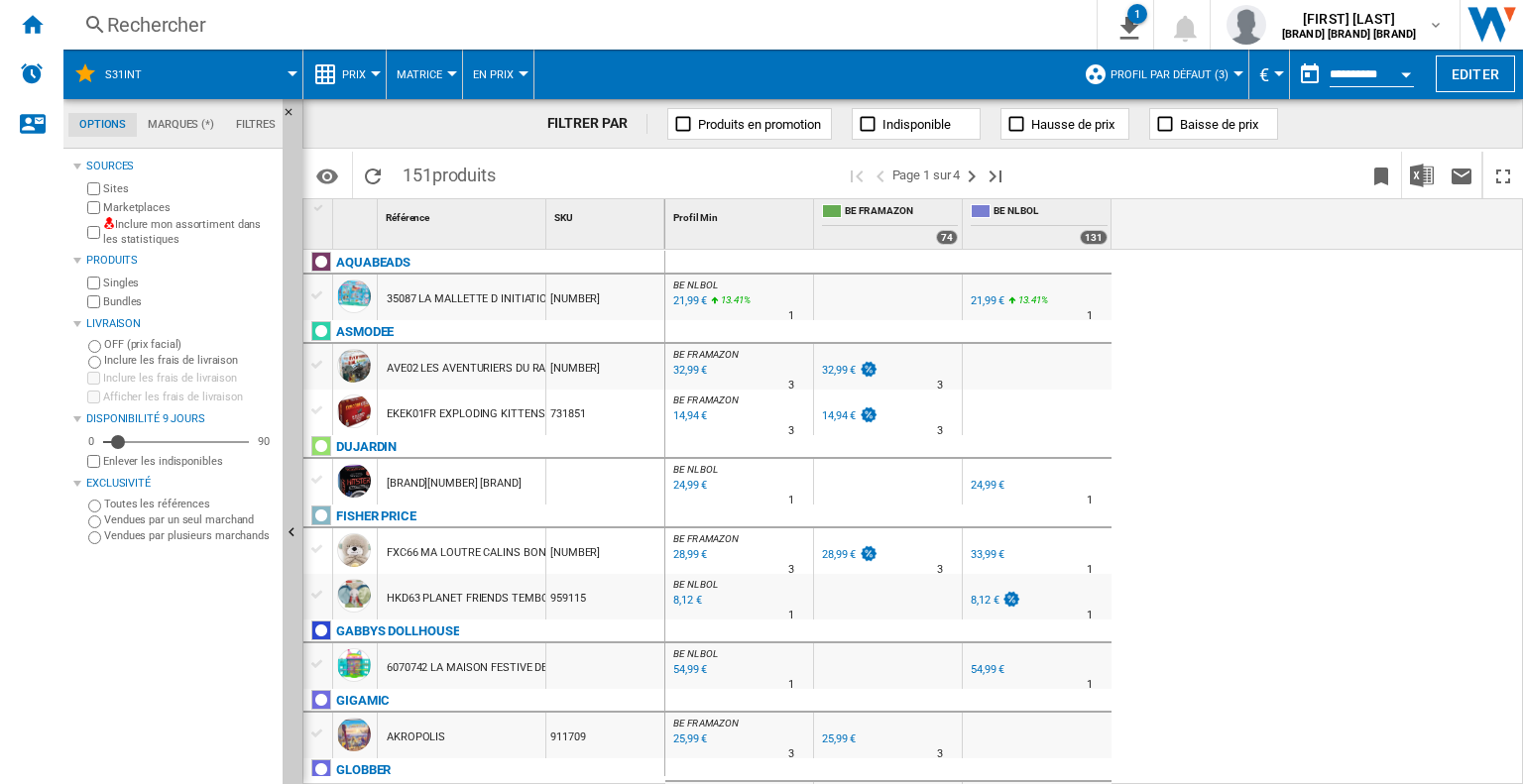 click on "Profil par défaut (3)" at bounding box center (1169, 74) 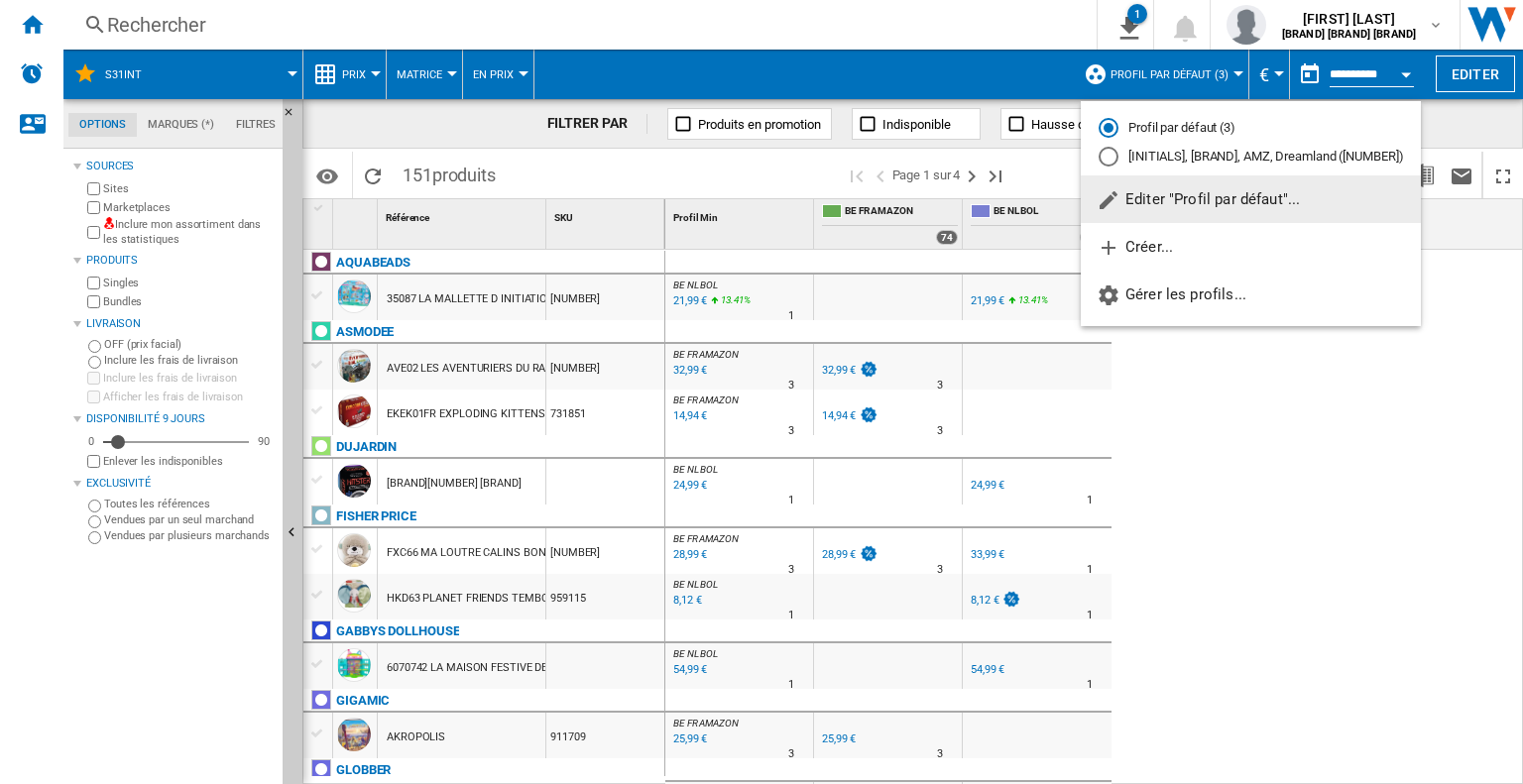 click at bounding box center (762, 392) 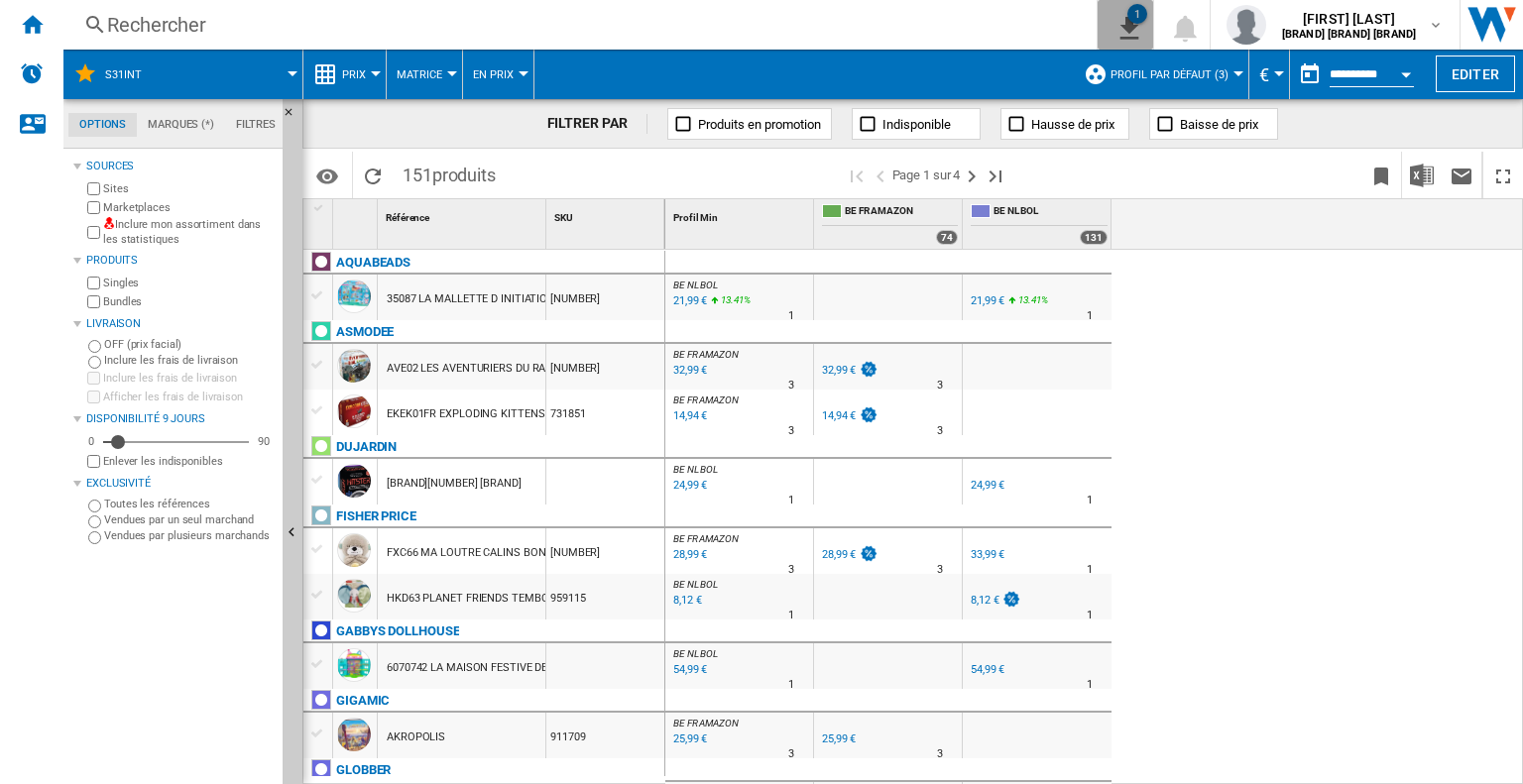 click at bounding box center [1125, 25] 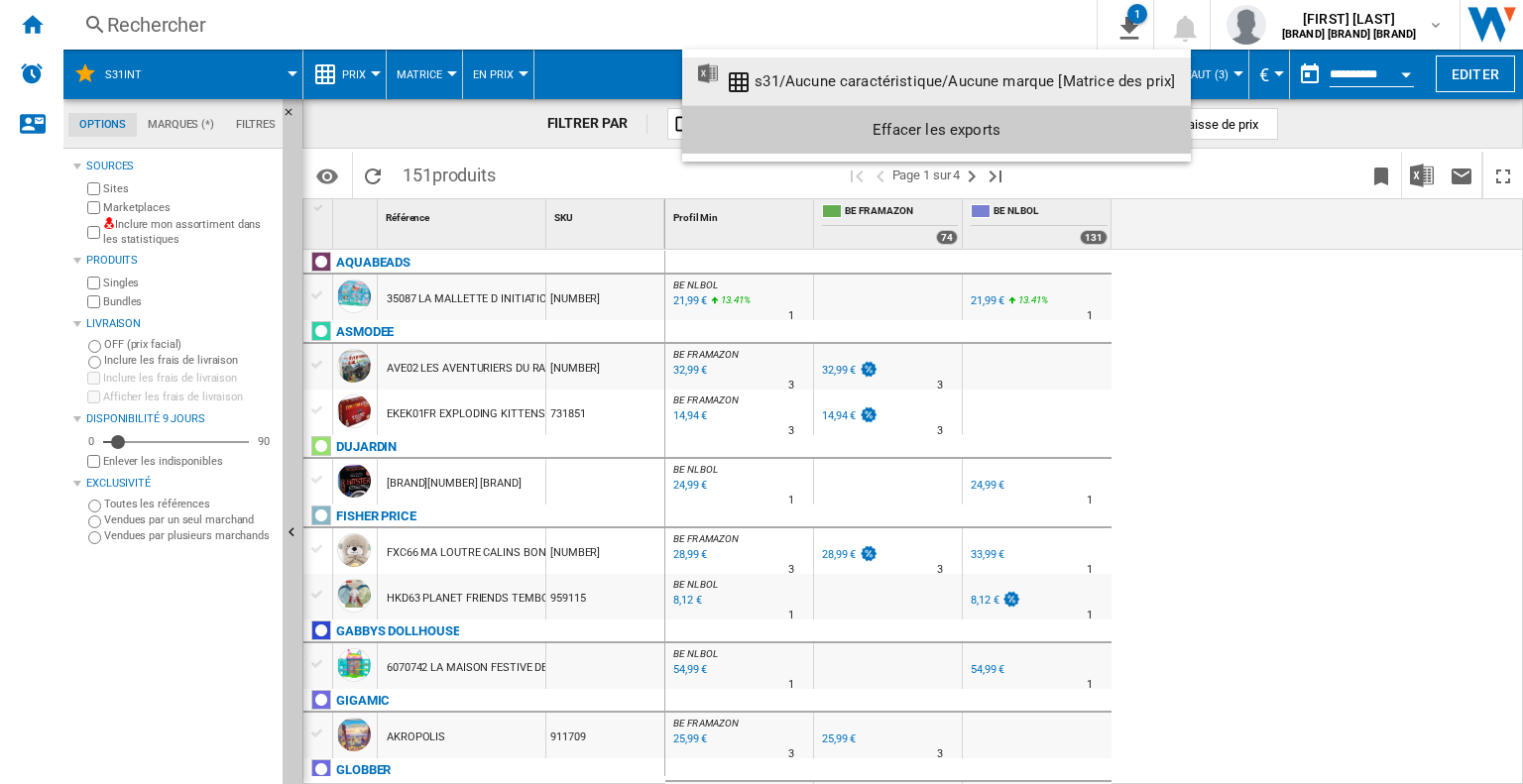 click at bounding box center (762, 392) 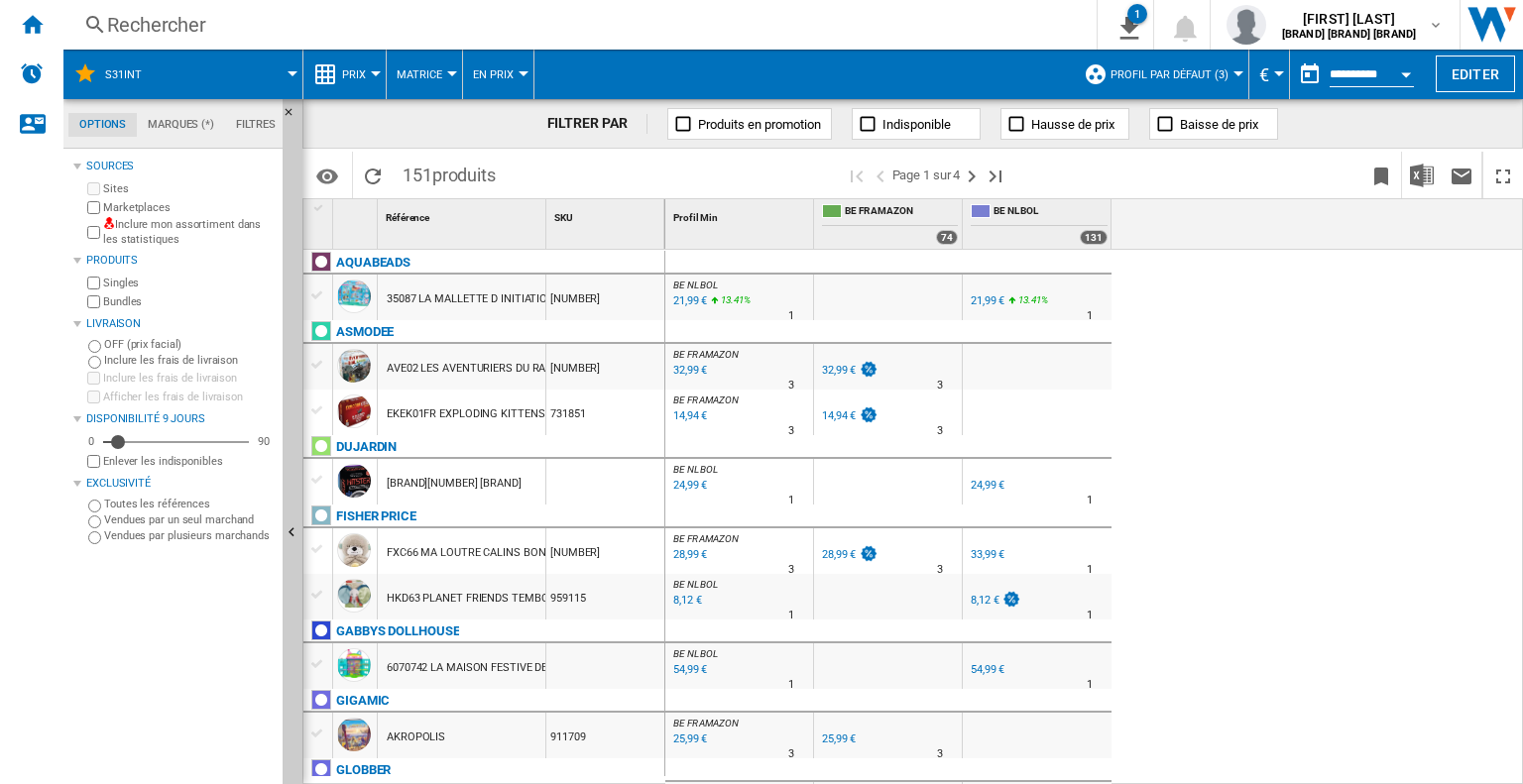 click on "Inclure mon assortiment dans les statistiques" at bounding box center (178, 232) 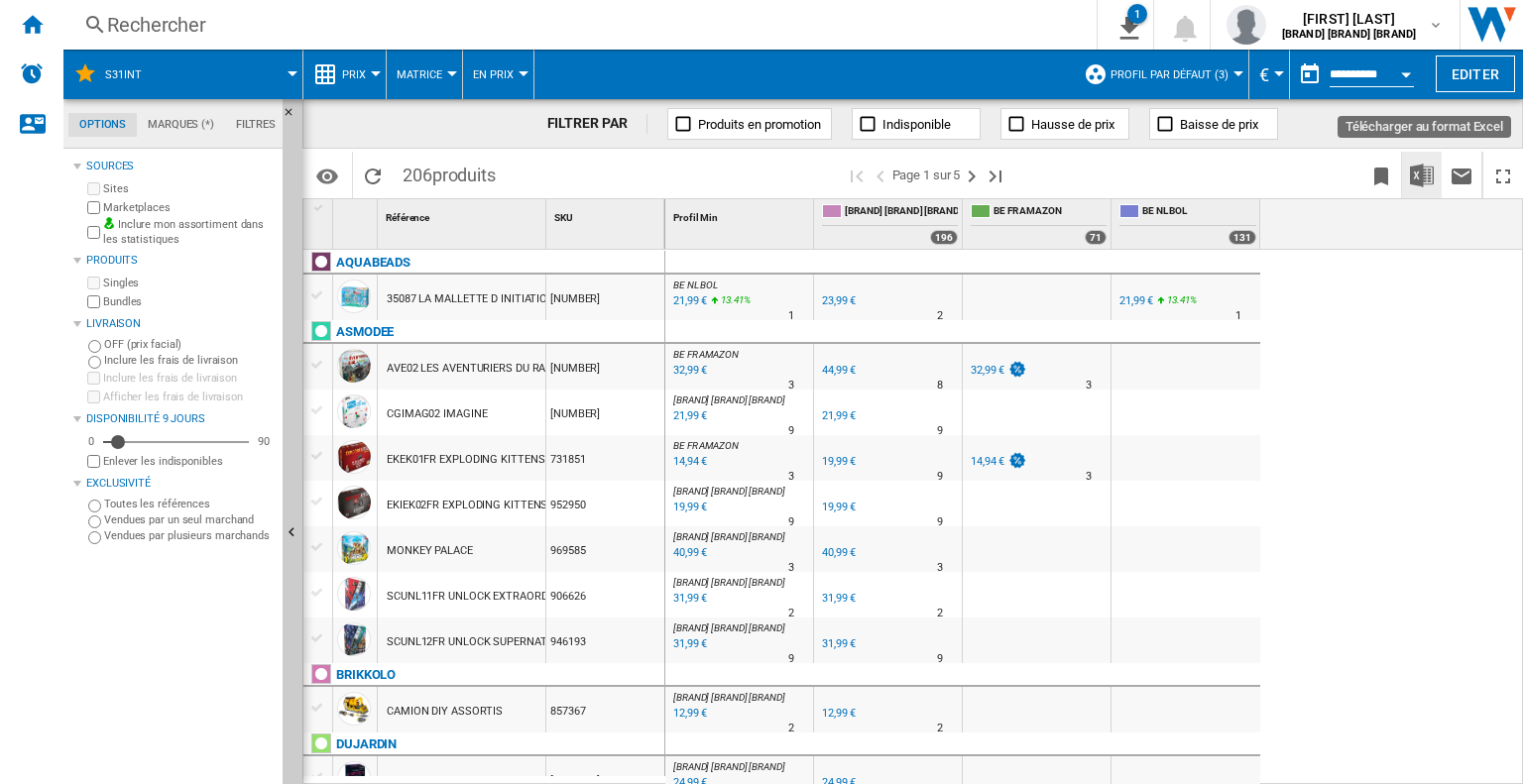 click at bounding box center [1422, 175] 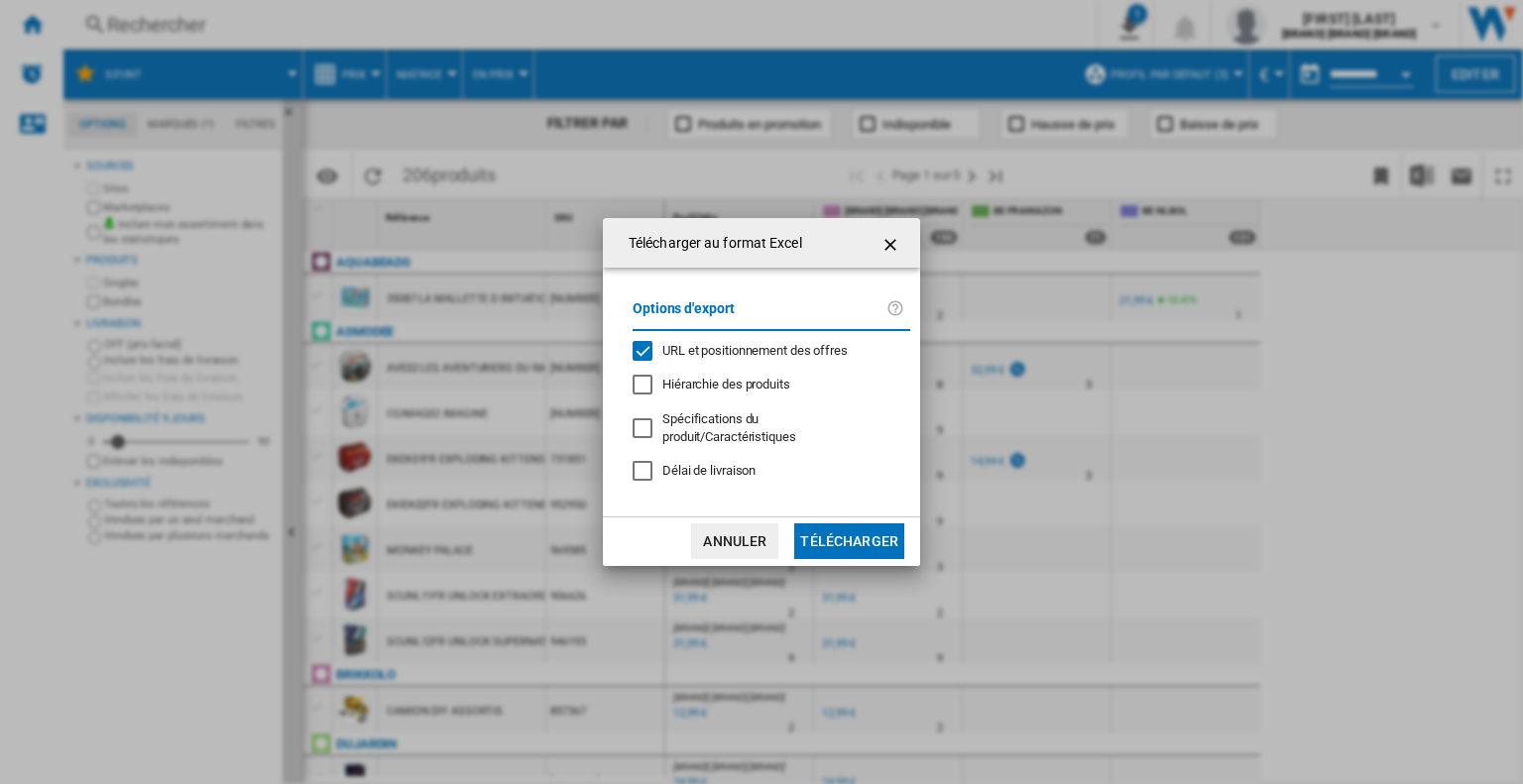 click on "Options d'export
URL et positionnement des offres
Hiérarchie des produits
Spécifications du produit/Caractéristiques
Délai de livraison" 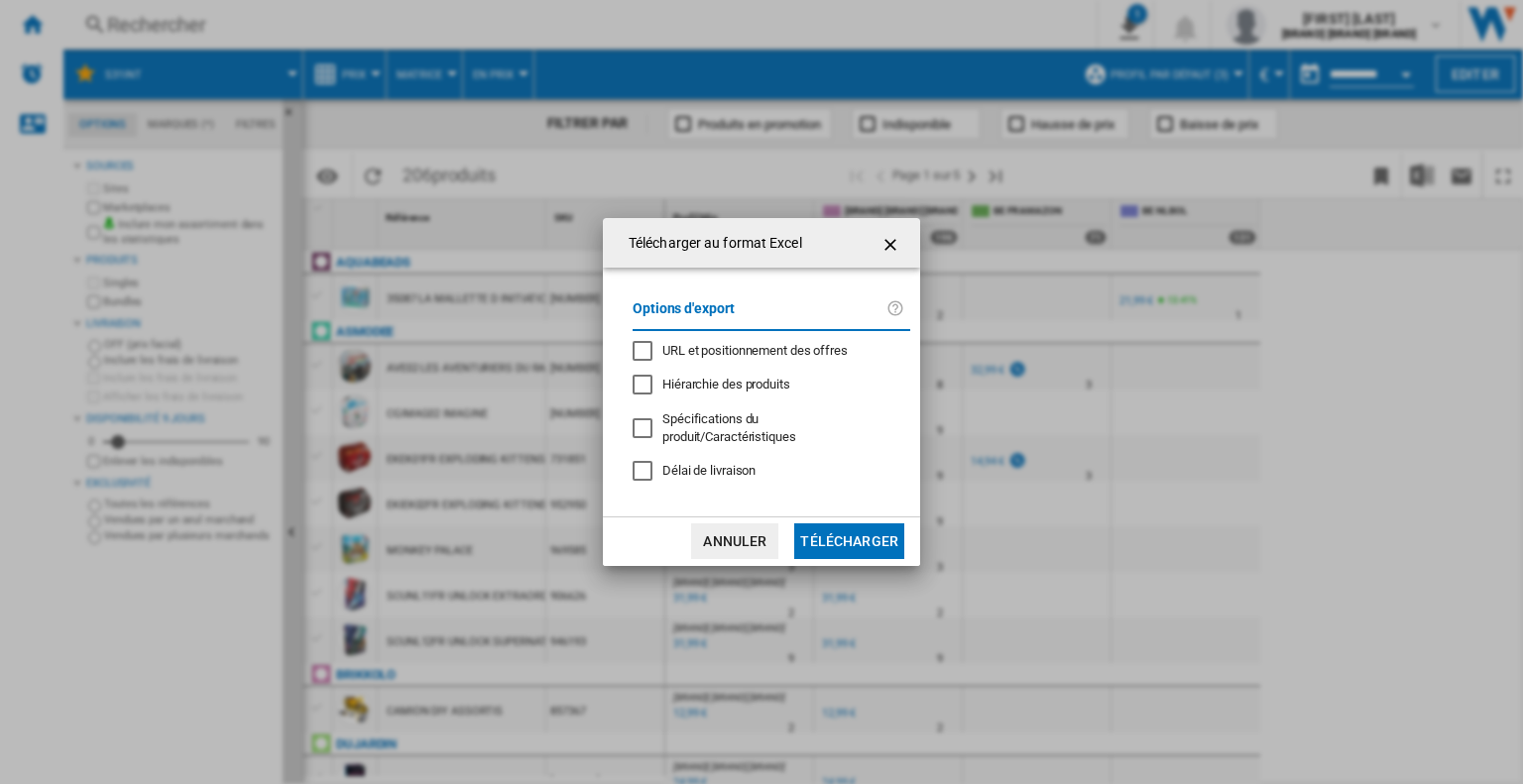 click on "Télécharger" 